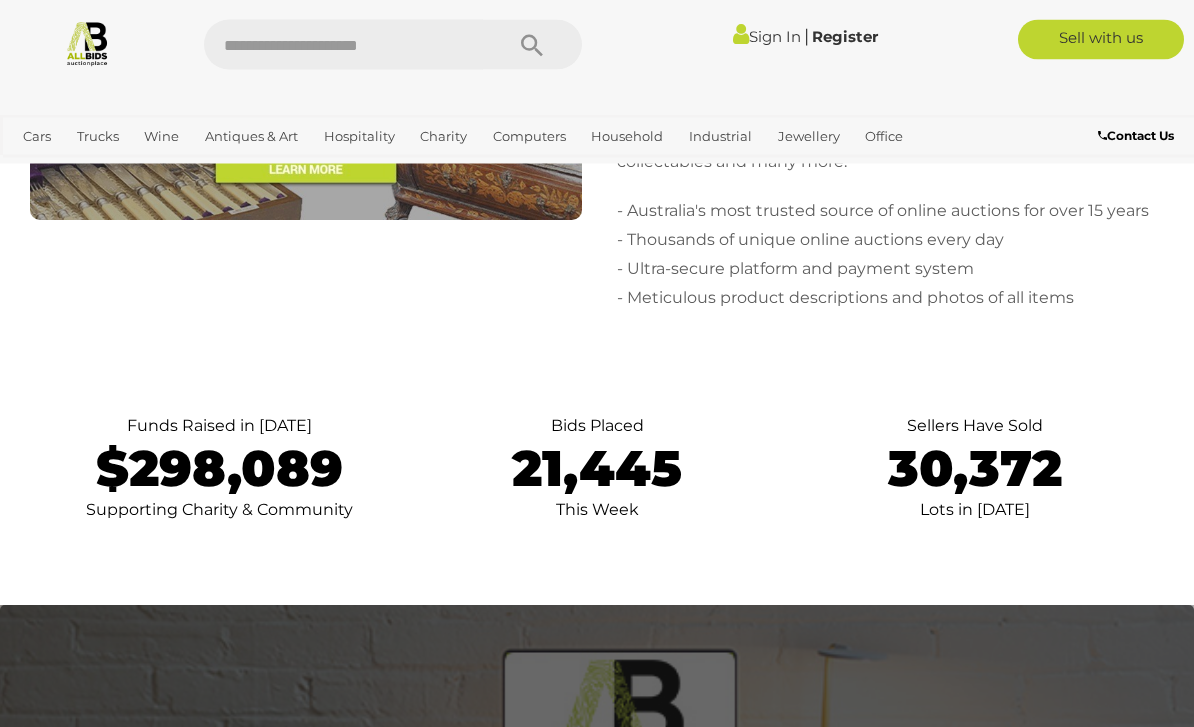 scroll, scrollTop: 9119, scrollLeft: 0, axis: vertical 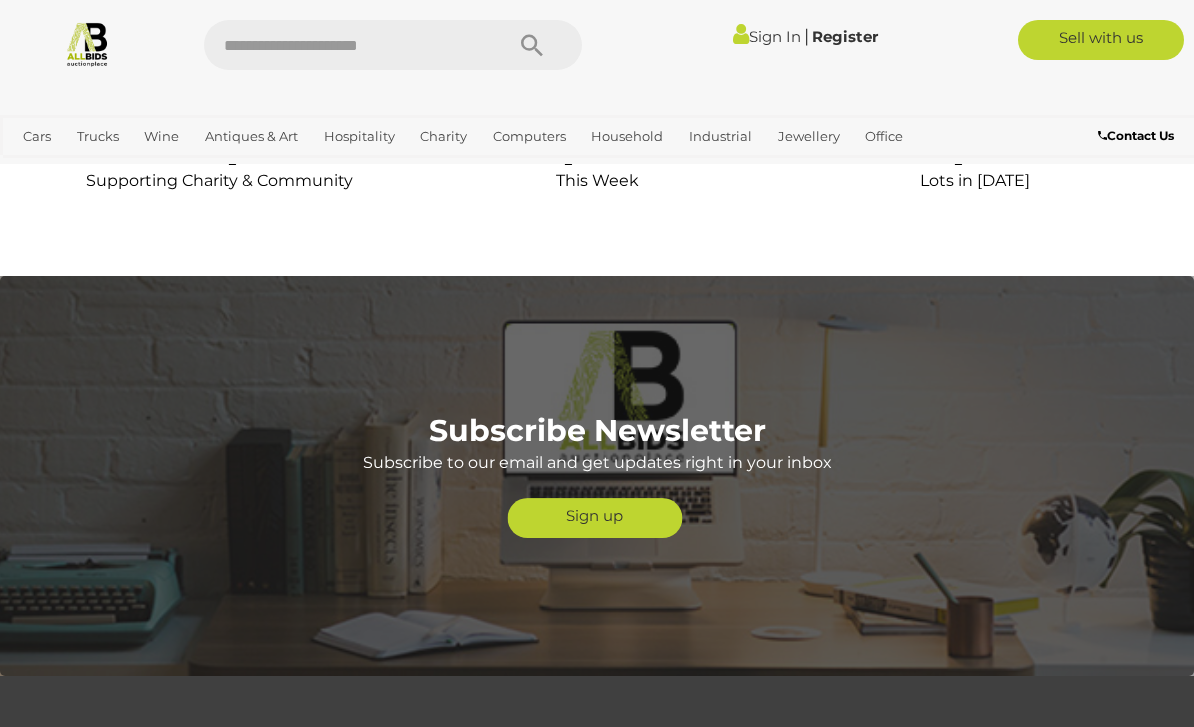 click on "Computers" at bounding box center [0, 0] 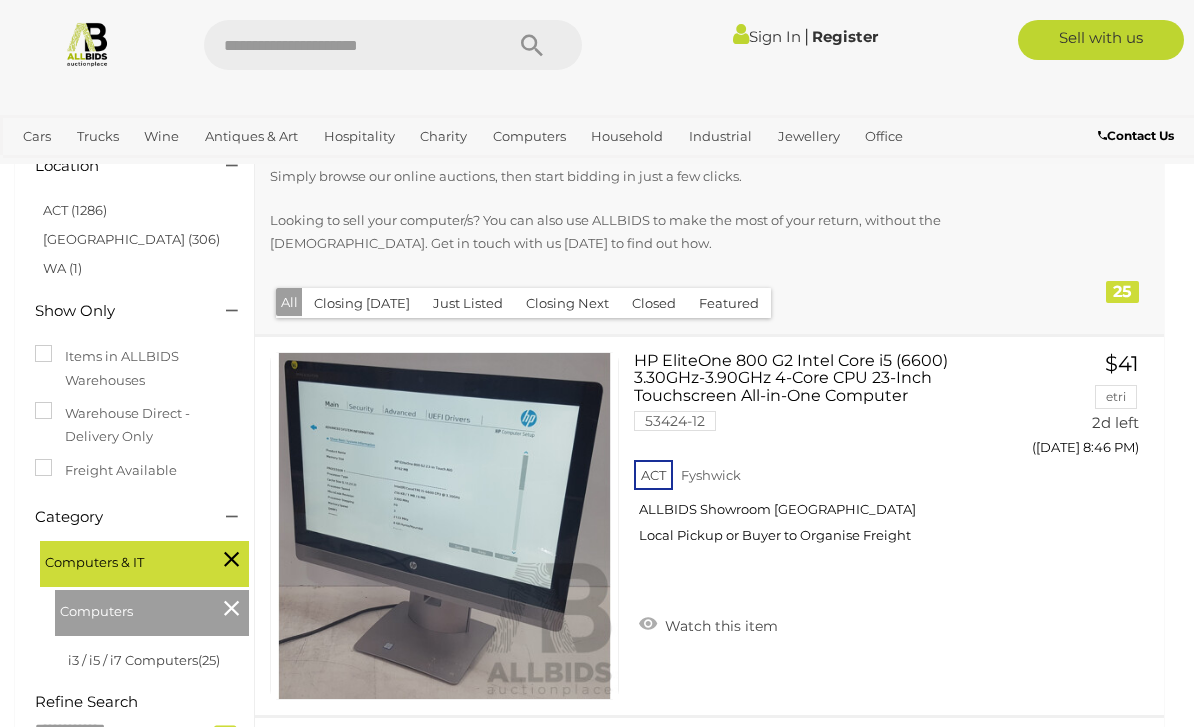 scroll, scrollTop: 406, scrollLeft: 0, axis: vertical 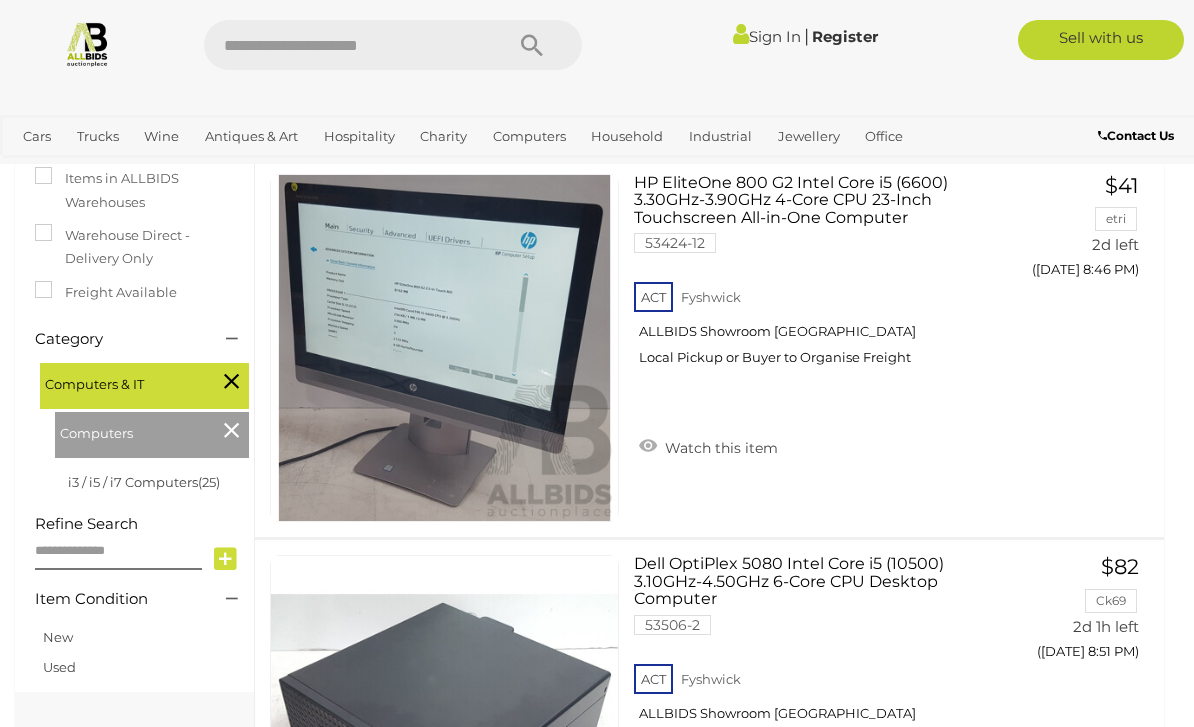 click on "i3 / i5 / i7 Computers
(25)" at bounding box center (144, 482) 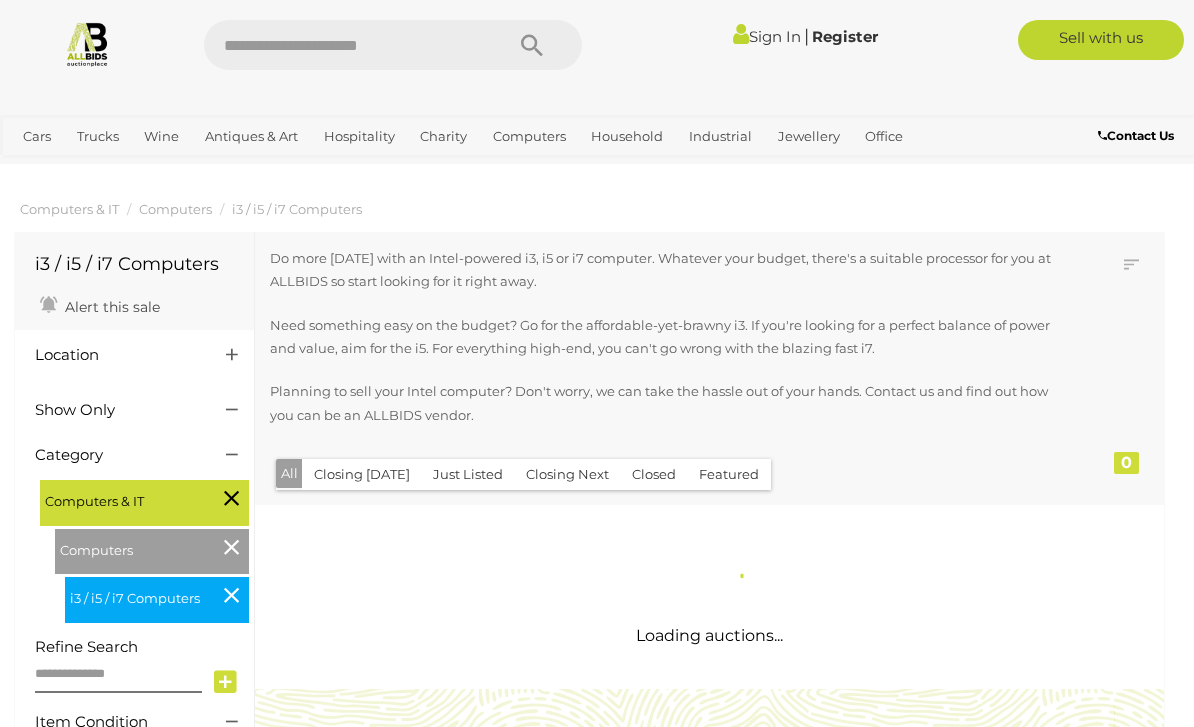 scroll, scrollTop: 0, scrollLeft: 0, axis: both 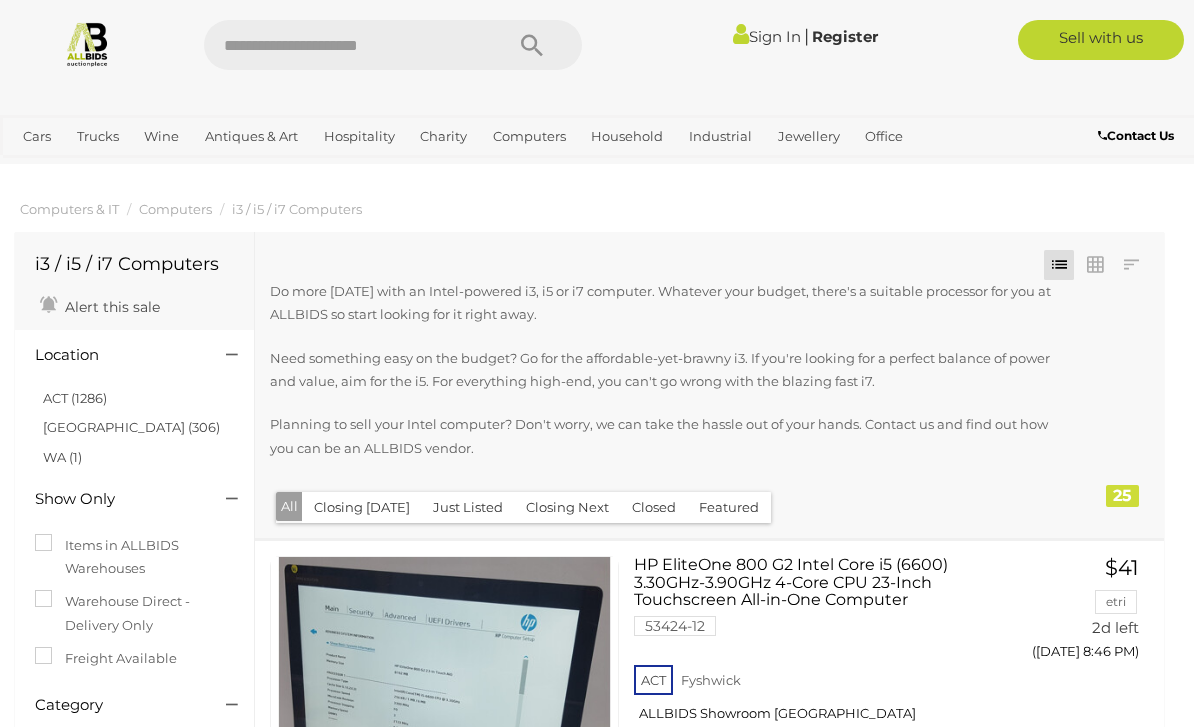 click on "Notebooks & Laptops" at bounding box center (0, 0) 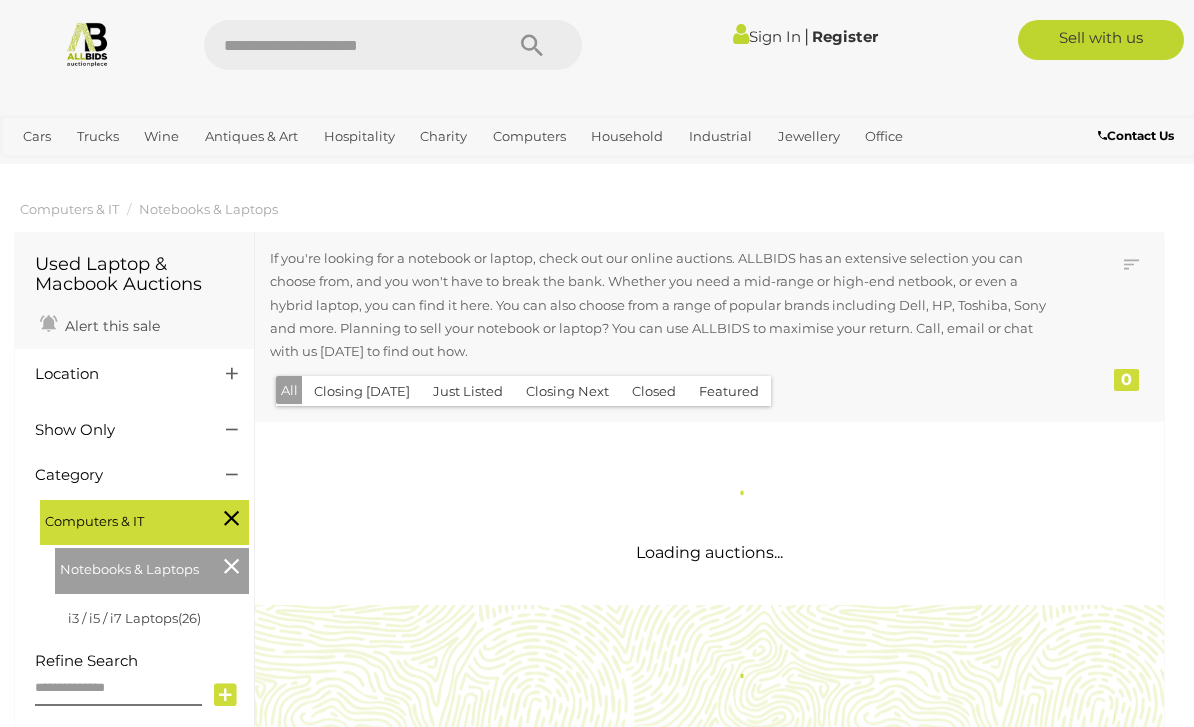 scroll, scrollTop: 0, scrollLeft: 0, axis: both 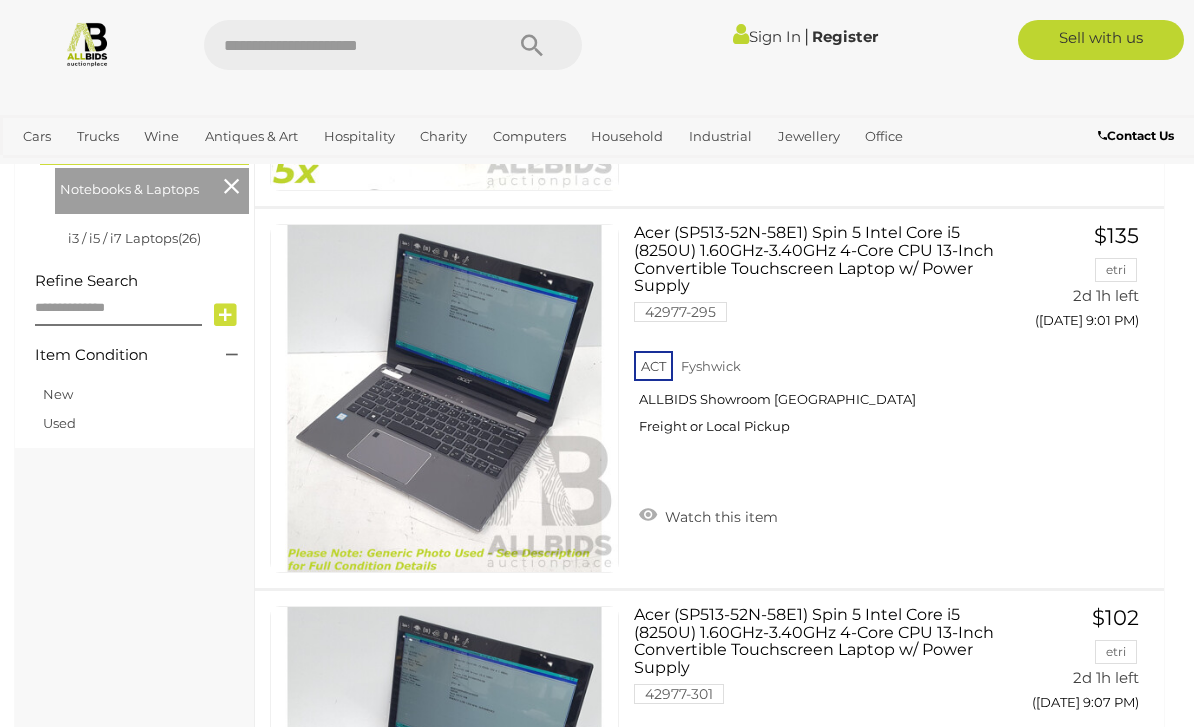 click on "Auctions" at bounding box center [0, 0] 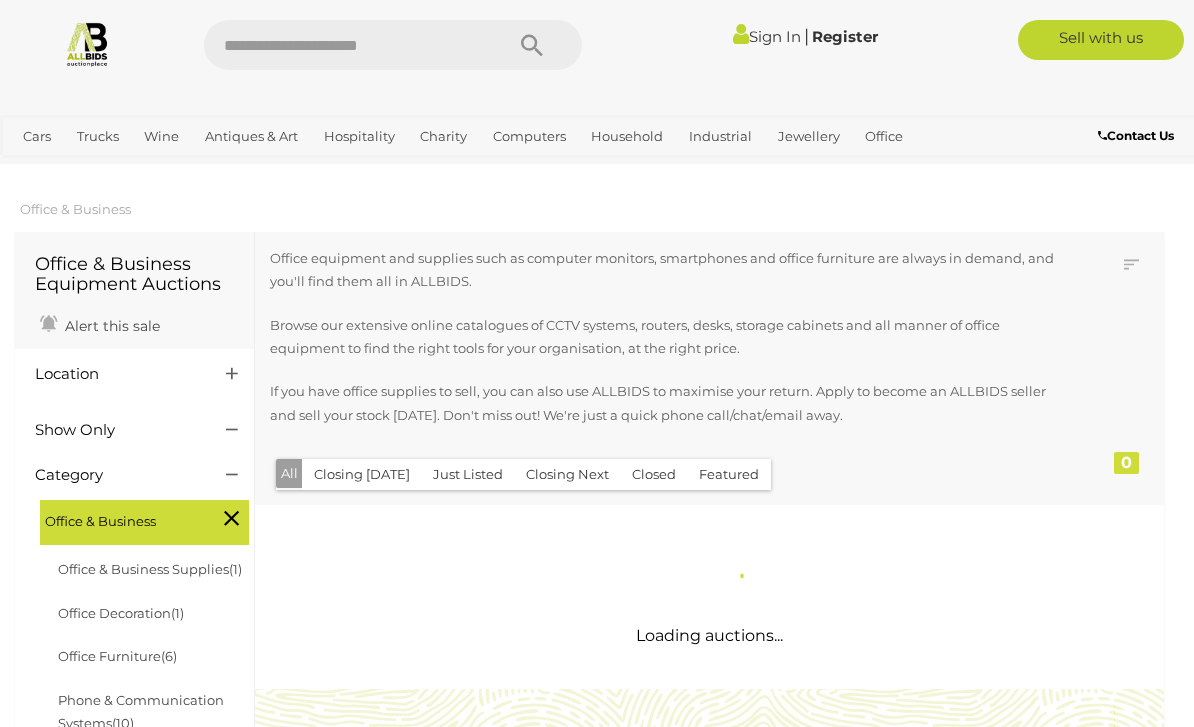 scroll, scrollTop: 0, scrollLeft: 0, axis: both 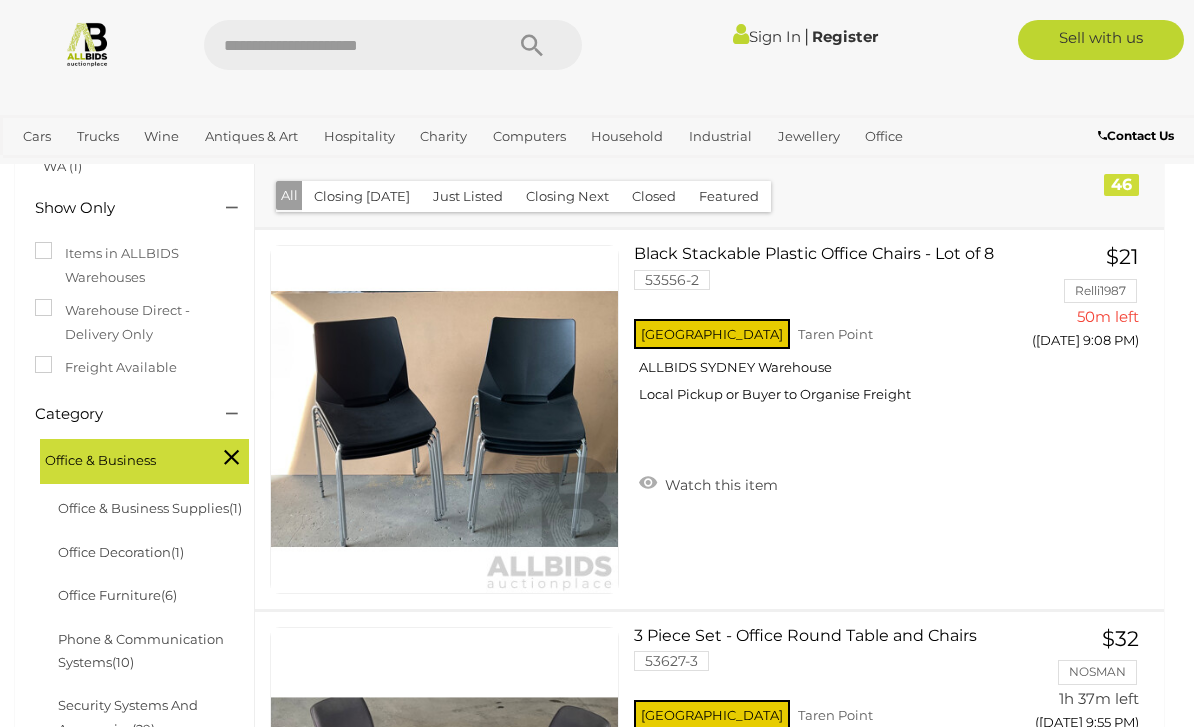 click on "Phone & Communication Systems
(10)" at bounding box center (141, 650) 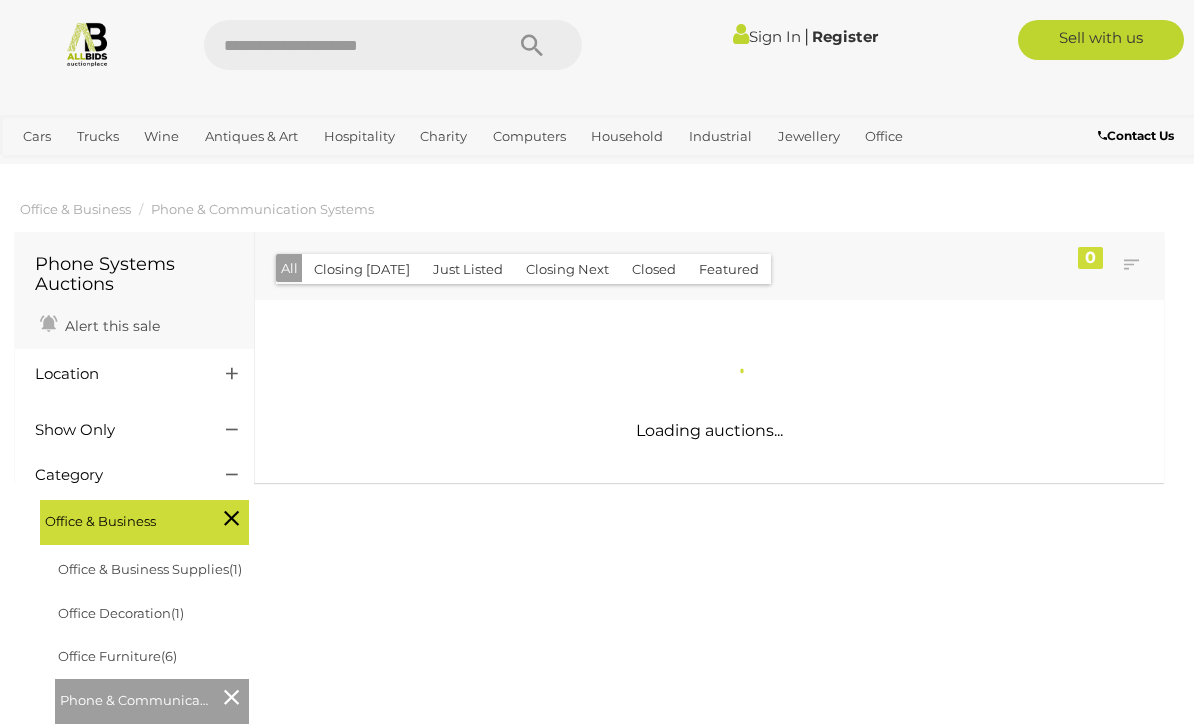 scroll, scrollTop: 0, scrollLeft: 0, axis: both 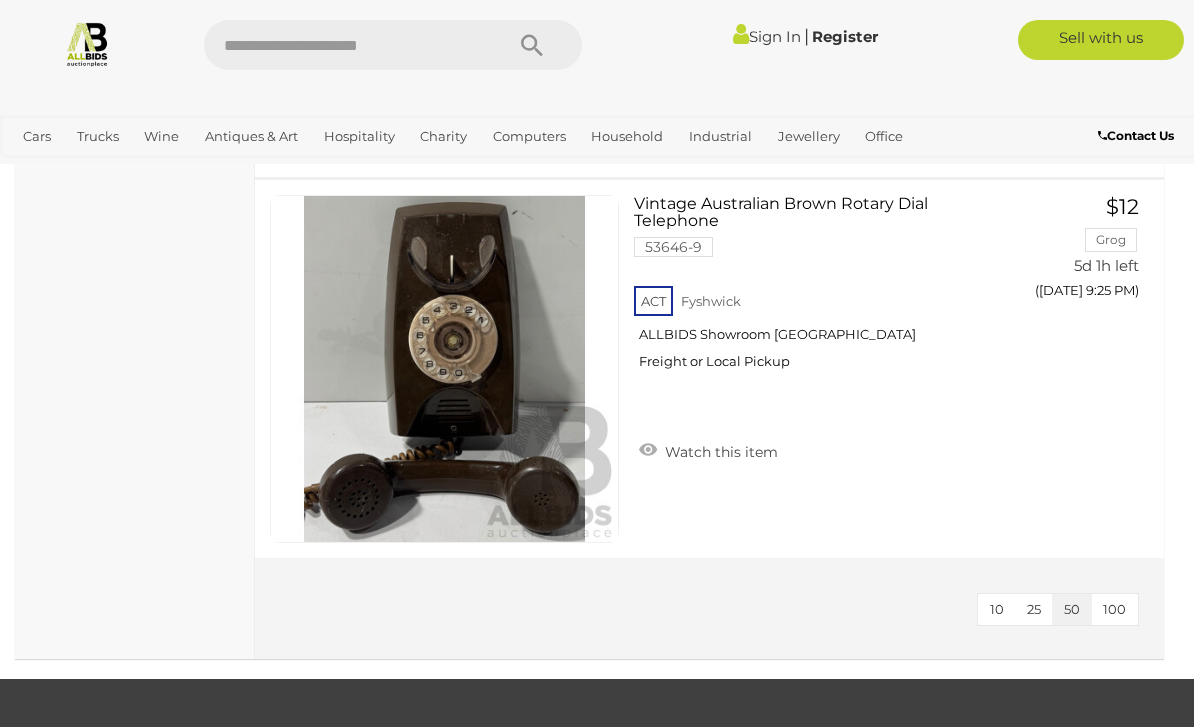click at bounding box center (343, 45) 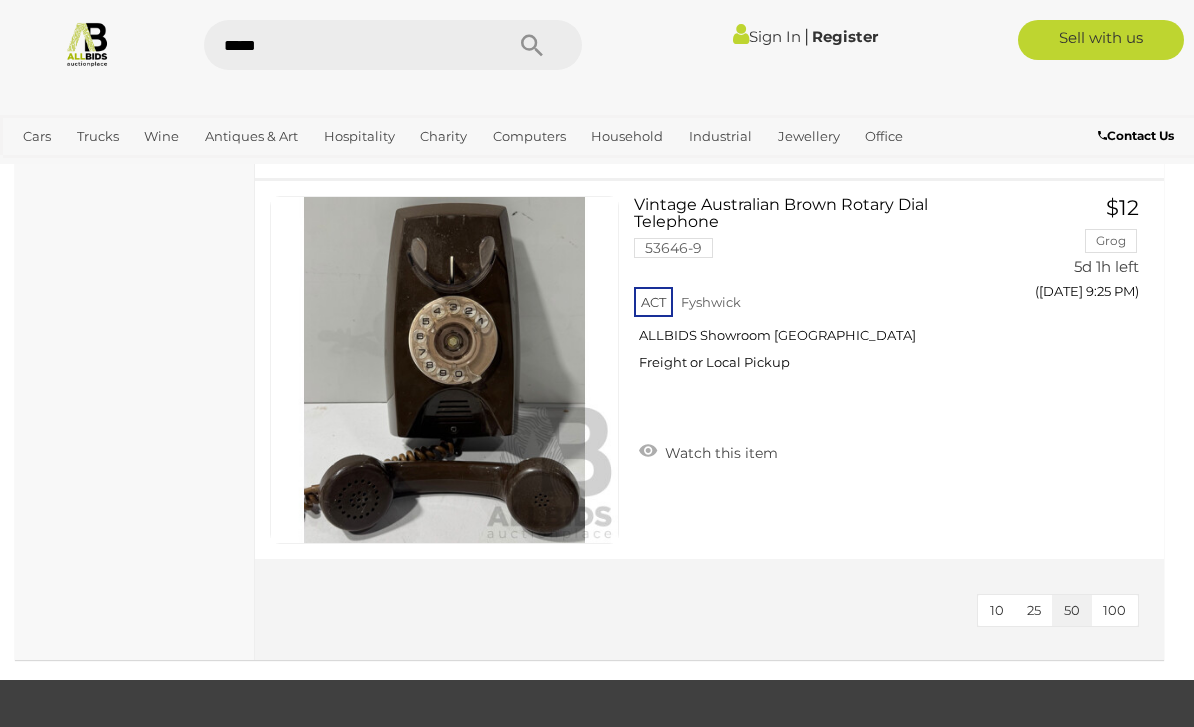type on "******" 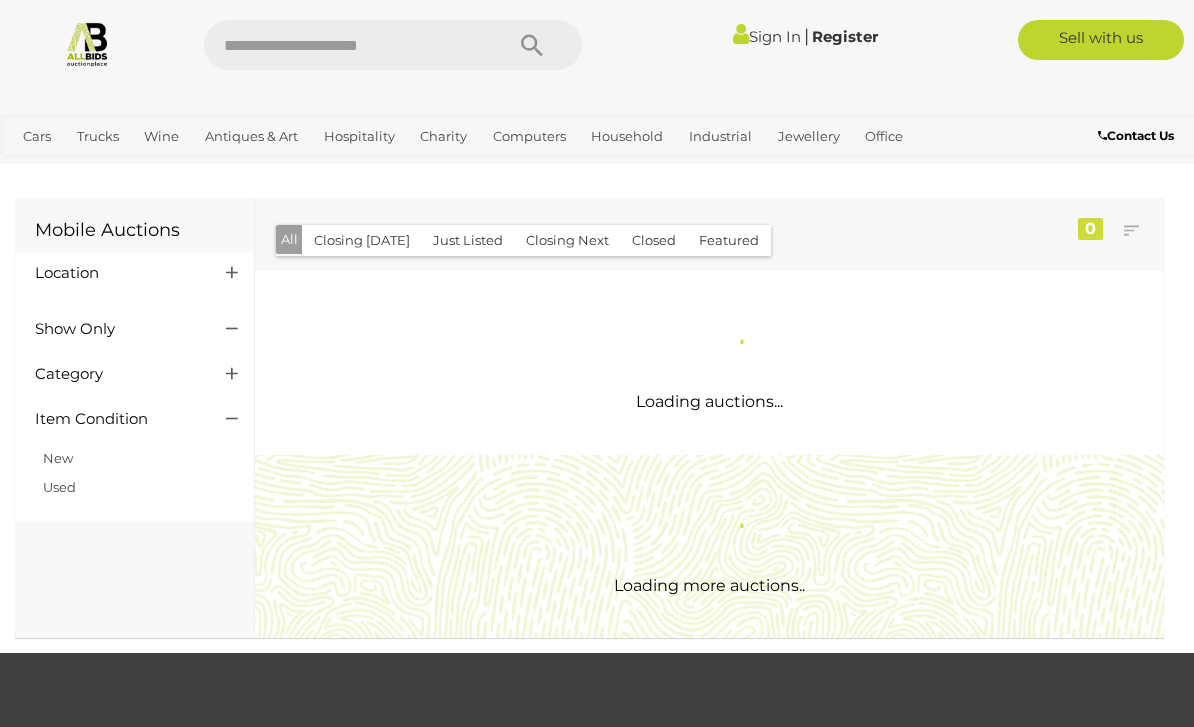 scroll, scrollTop: 0, scrollLeft: 0, axis: both 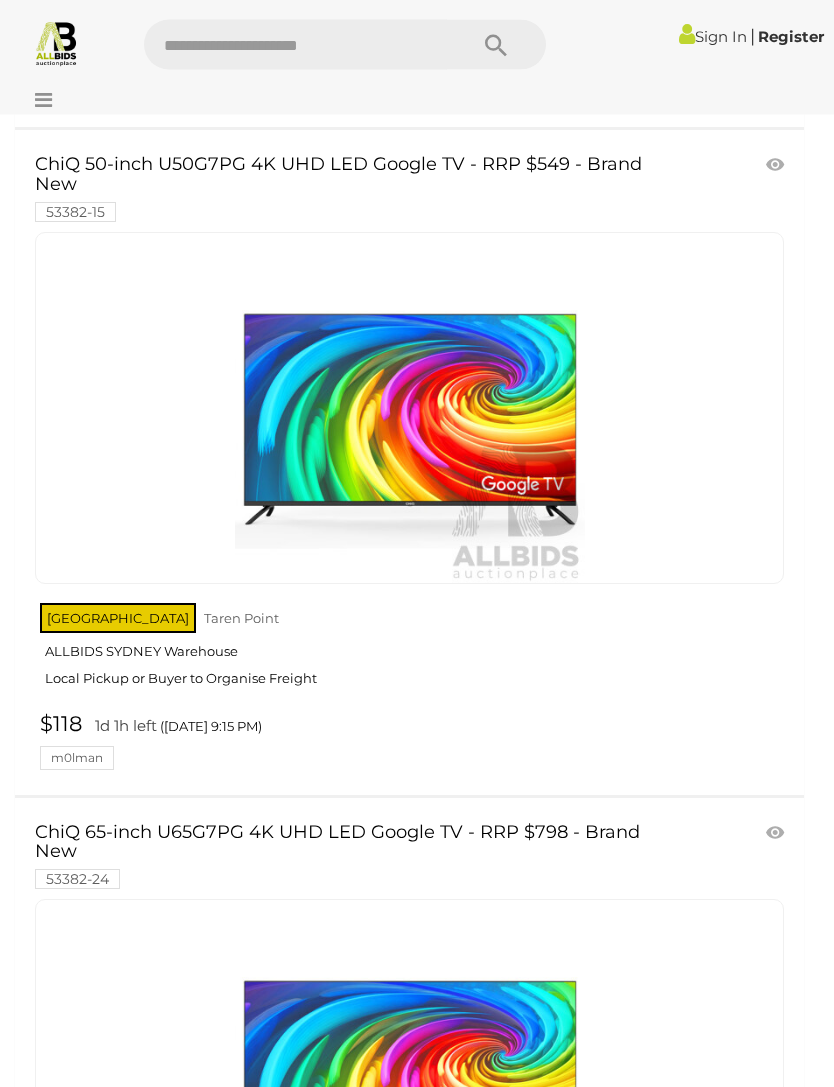 click at bounding box center [56, 43] 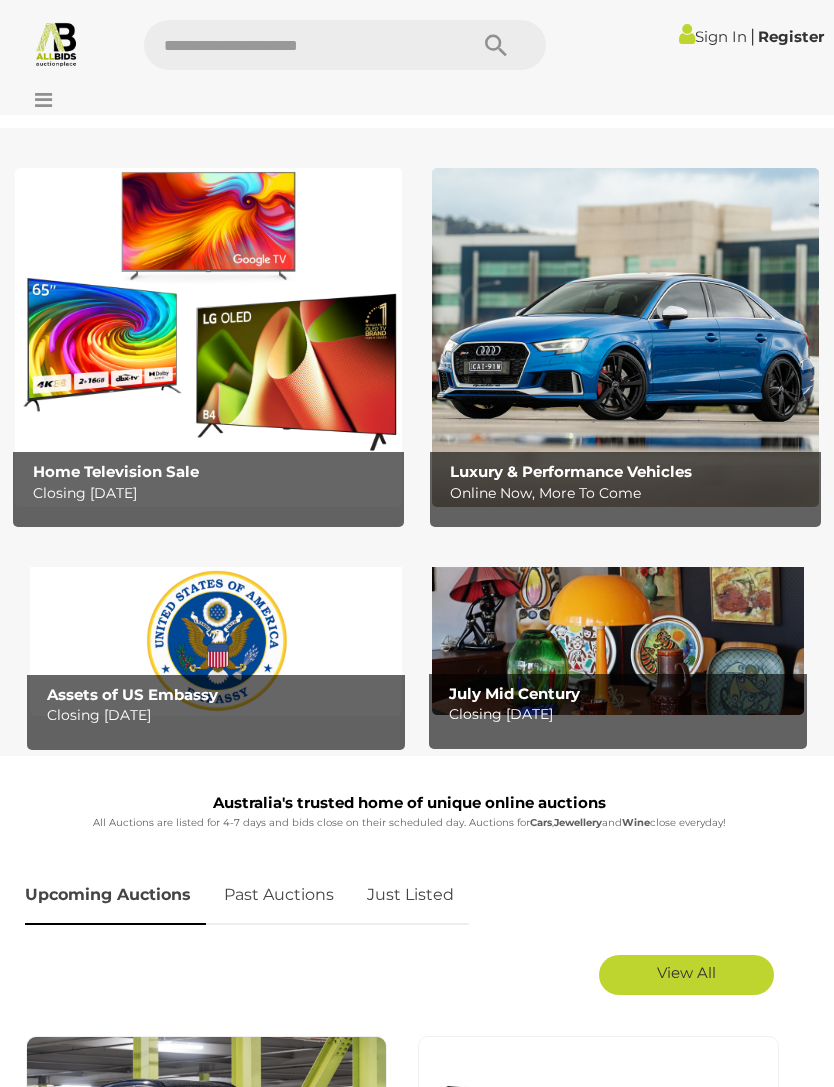 scroll, scrollTop: 0, scrollLeft: 0, axis: both 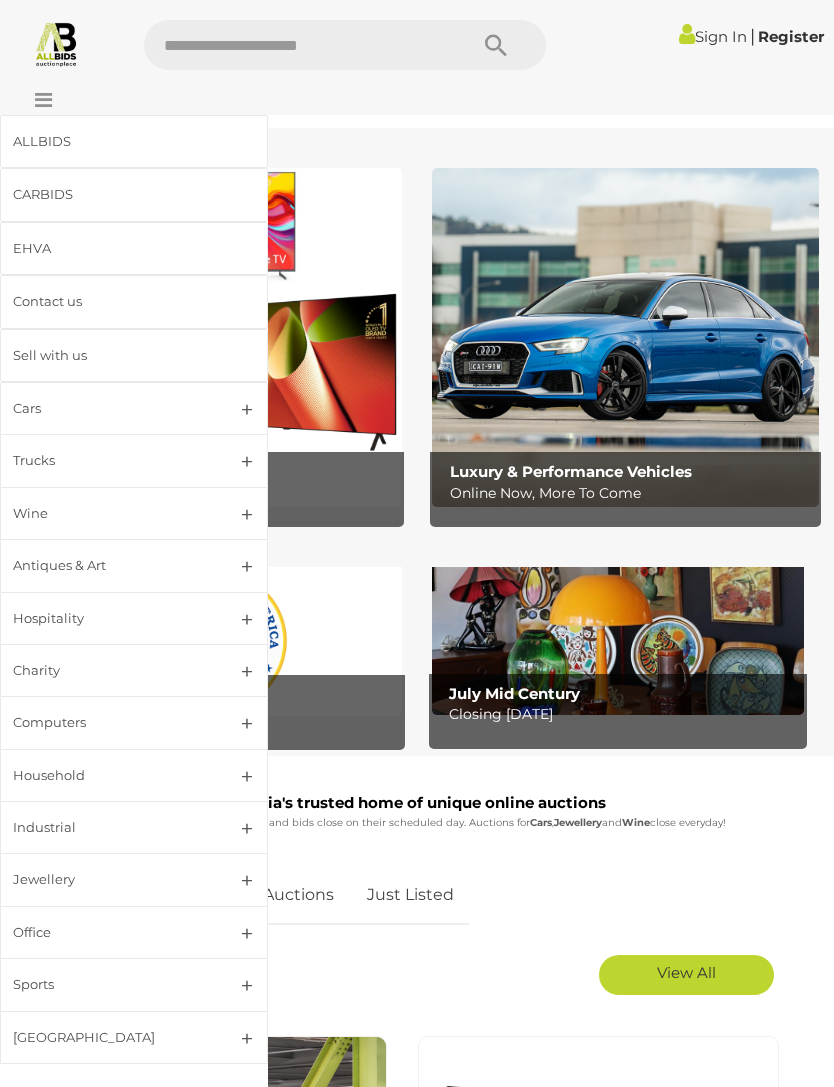 click on "Cars" at bounding box center [110, 408] 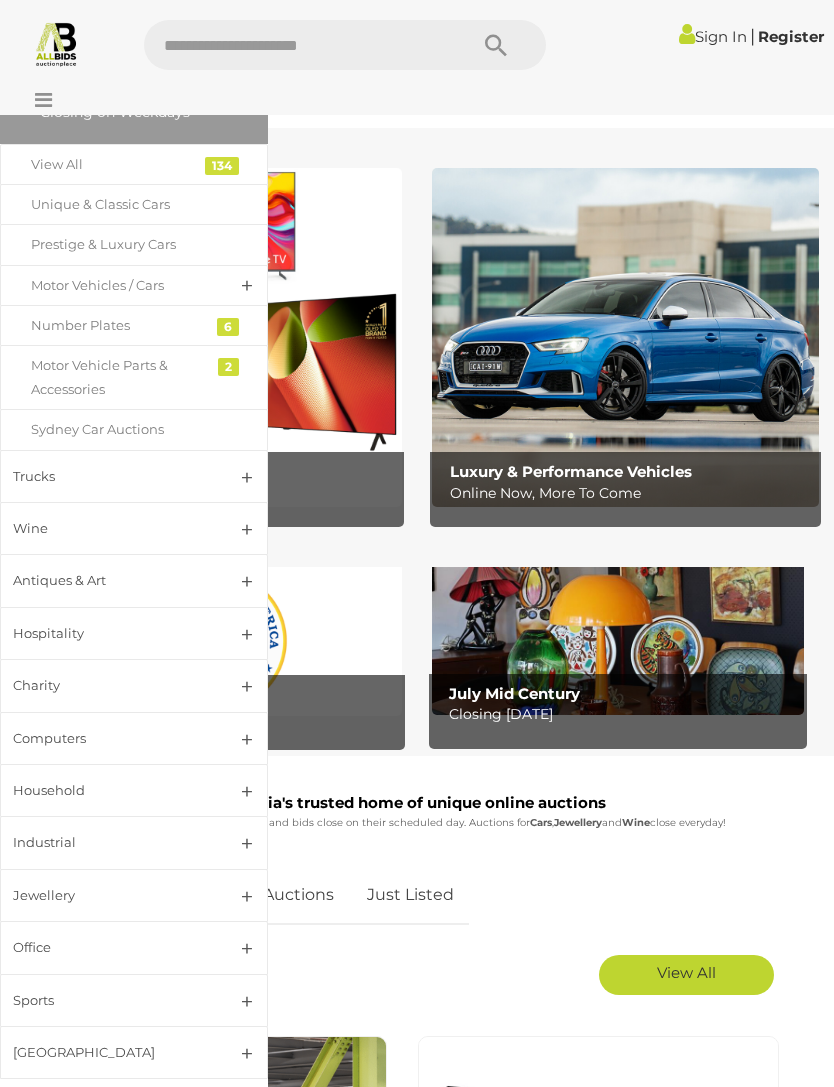 click on "Antiques & Art" at bounding box center (134, 580) 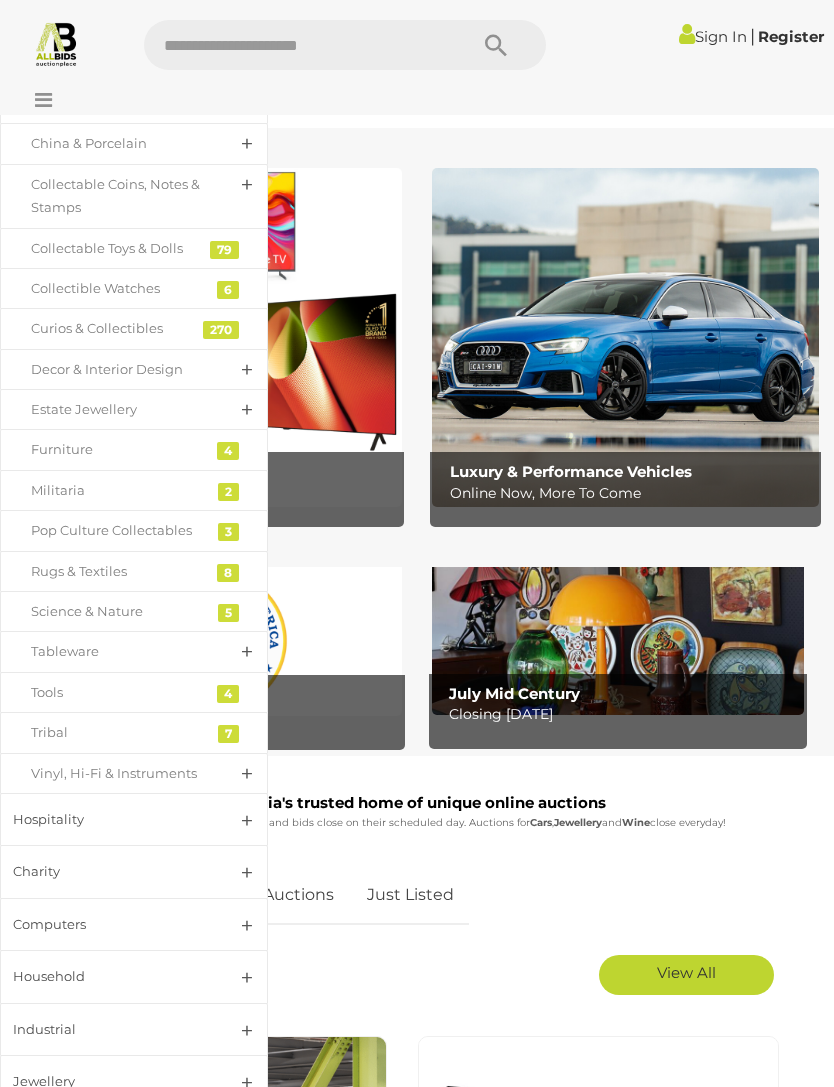 click on "Hospitality" at bounding box center (110, 819) 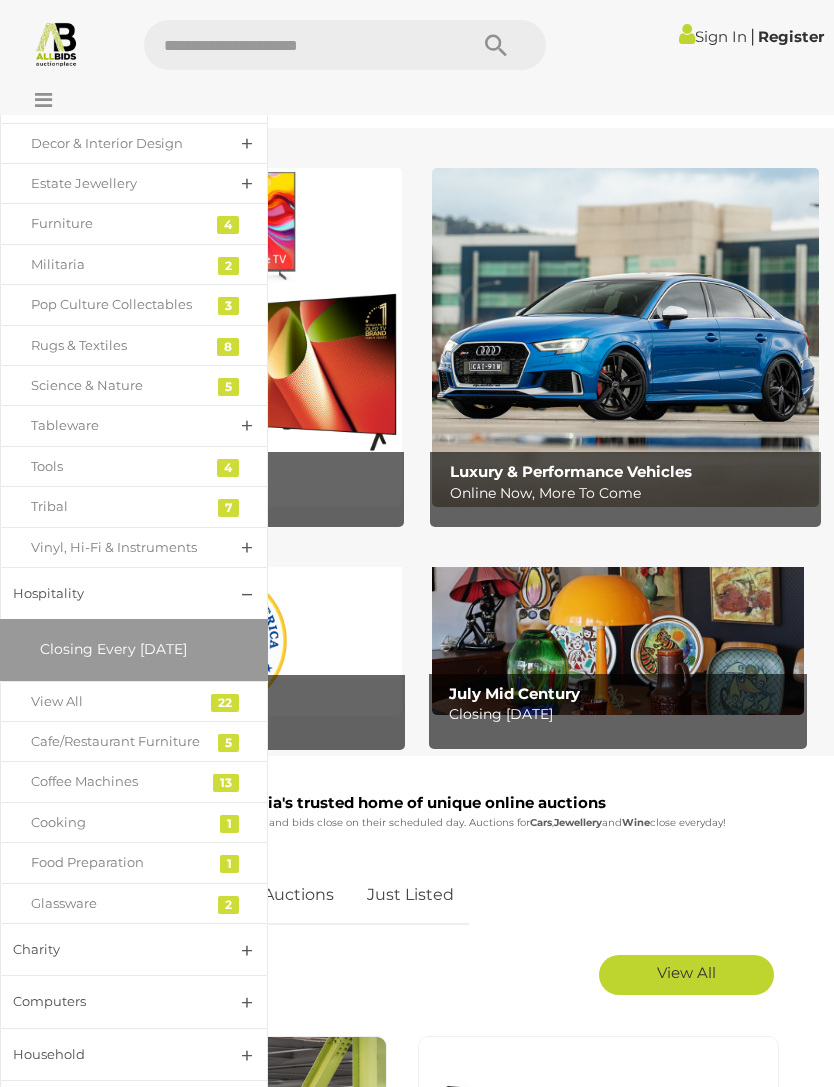 click on "Charity" at bounding box center [110, 949] 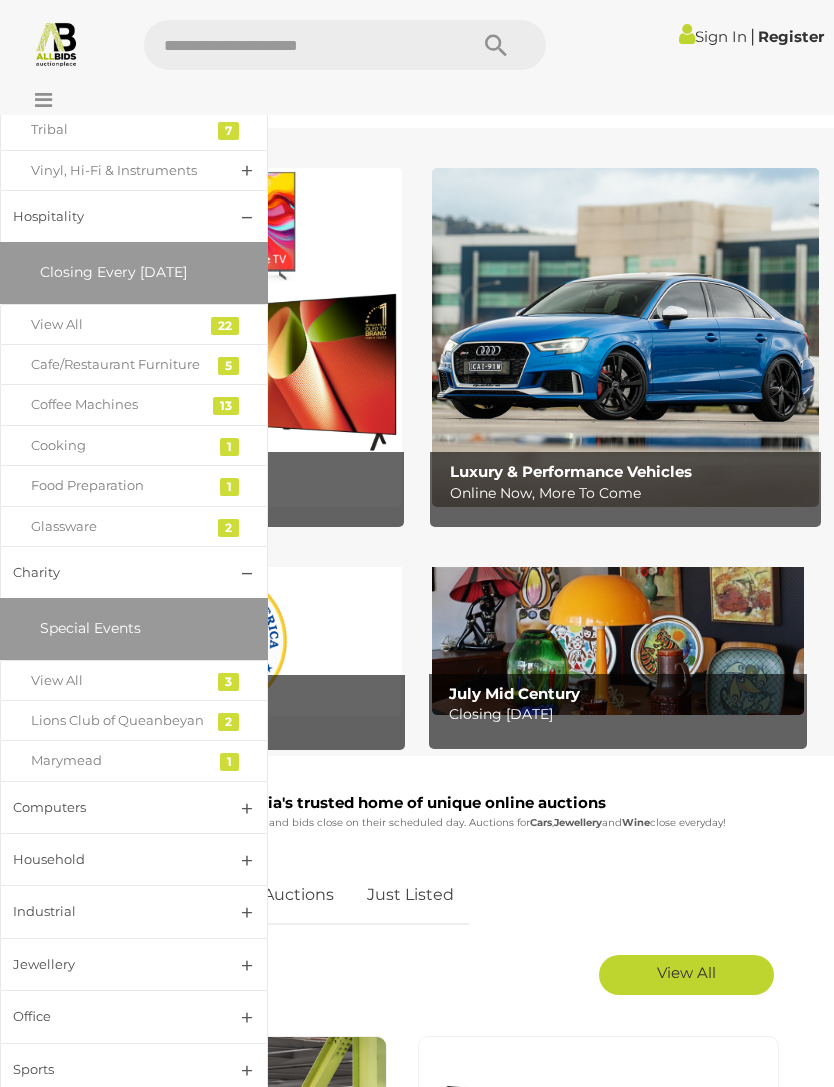 click on "Computers" at bounding box center [110, 807] 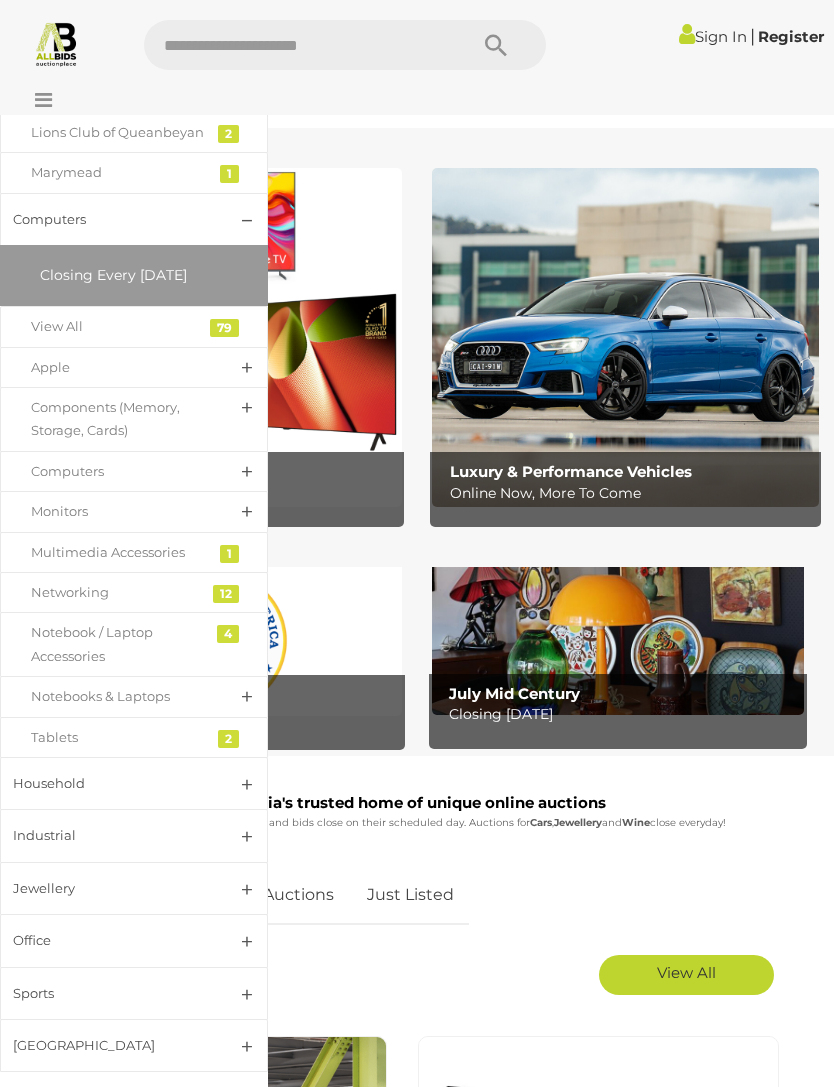 click on "Apple" at bounding box center [119, 367] 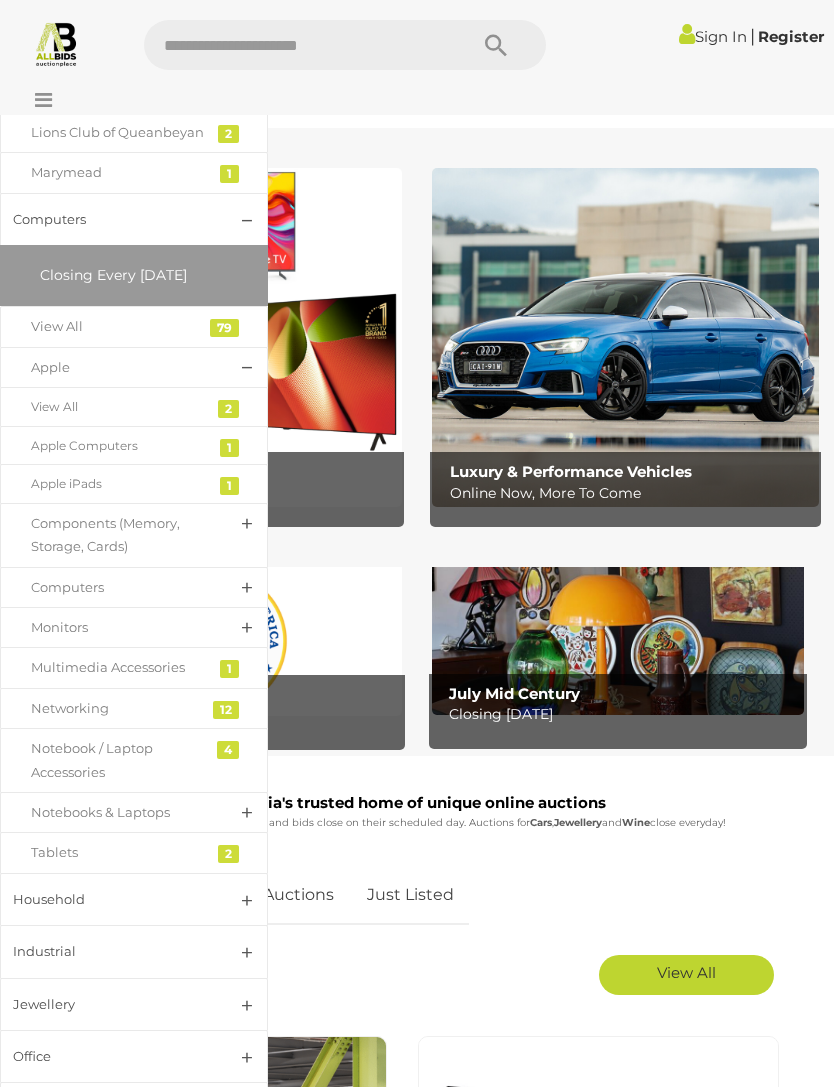 click on "View All" at bounding box center [119, 407] 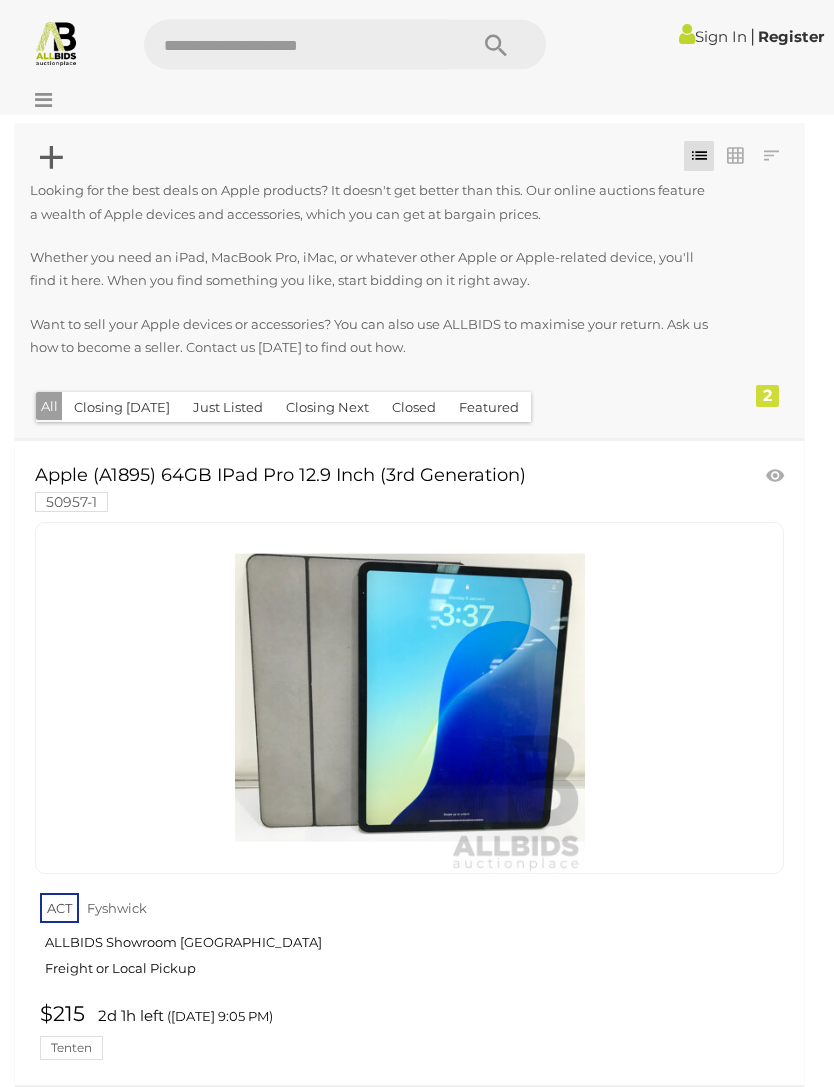 scroll, scrollTop: 59, scrollLeft: 0, axis: vertical 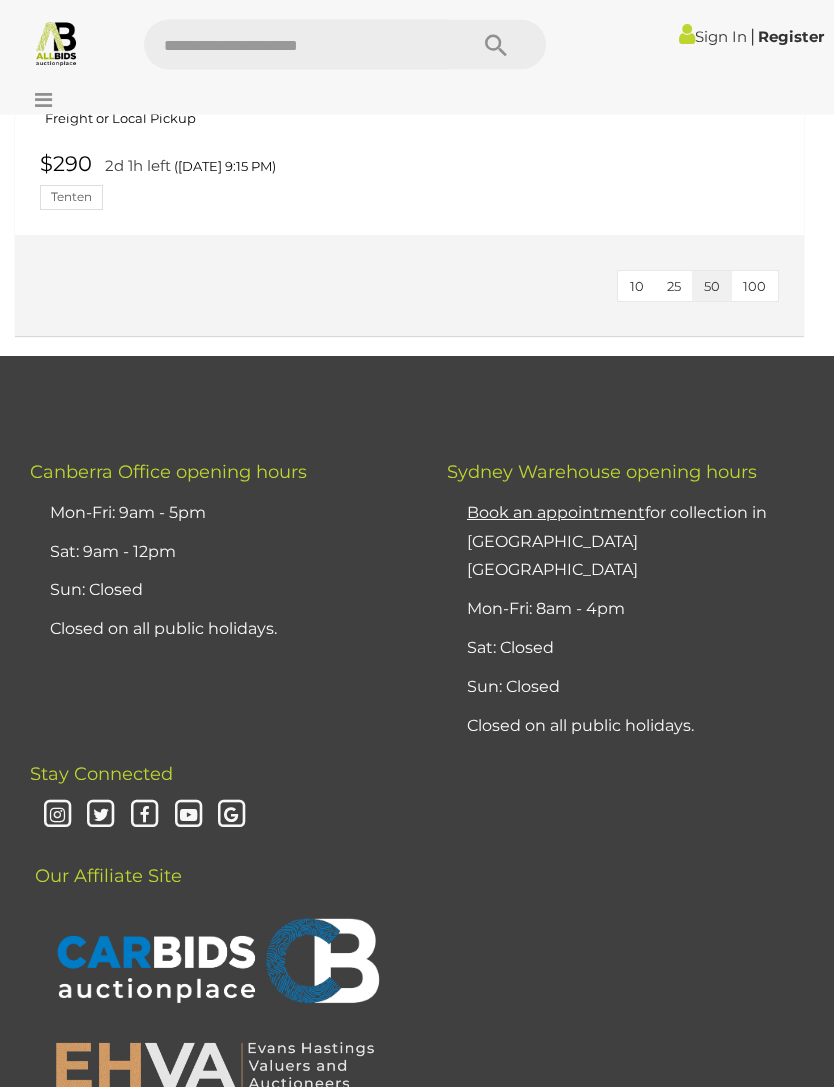 click at bounding box center [38, 100] 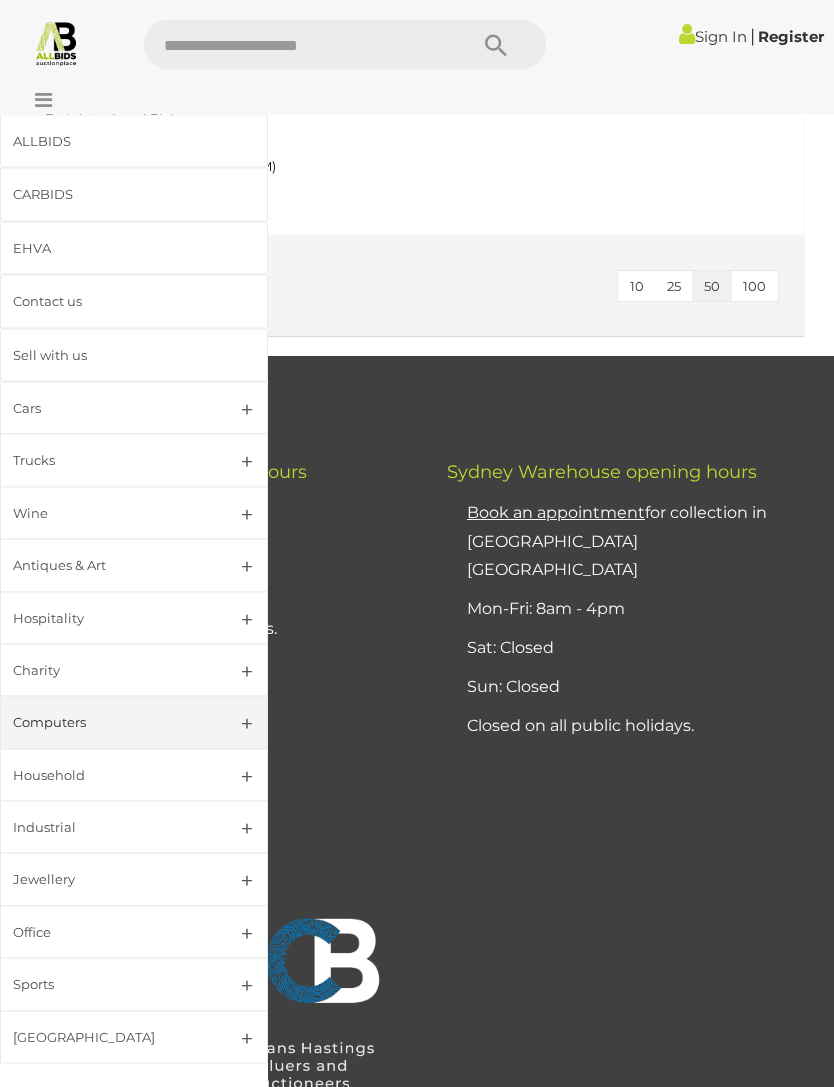 scroll, scrollTop: 1577, scrollLeft: 0, axis: vertical 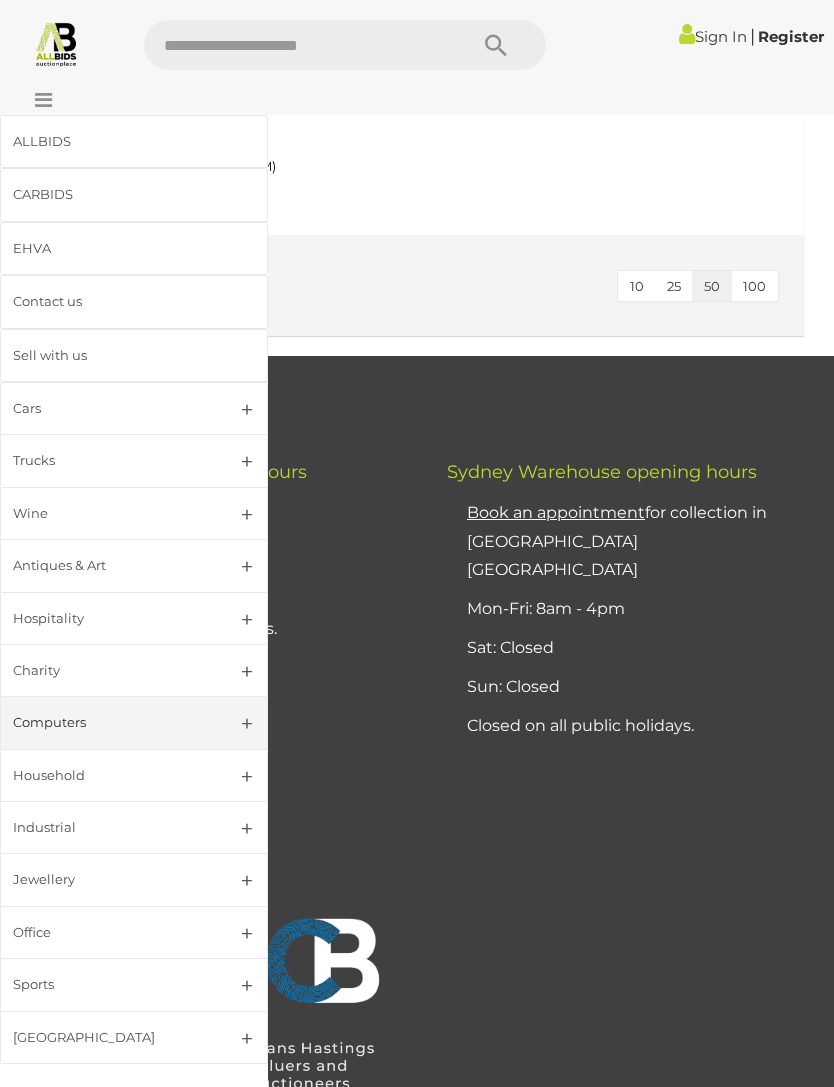 click at bounding box center (38, 100) 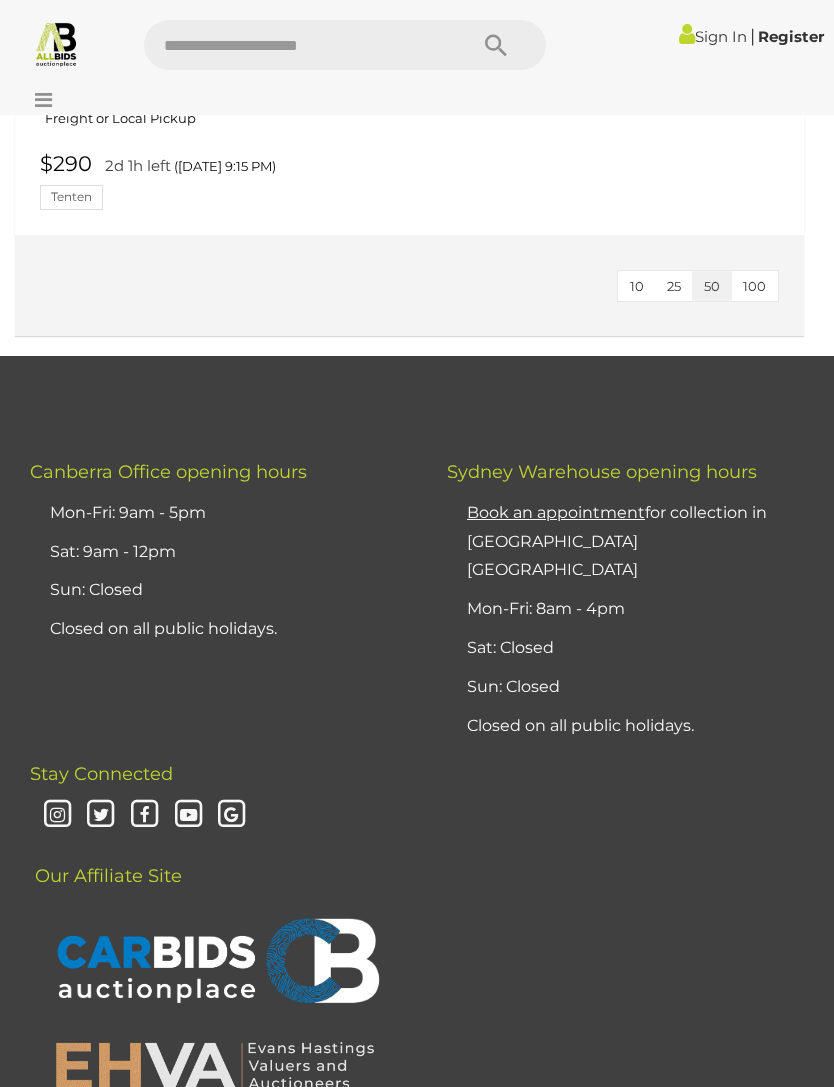 click at bounding box center (38, 100) 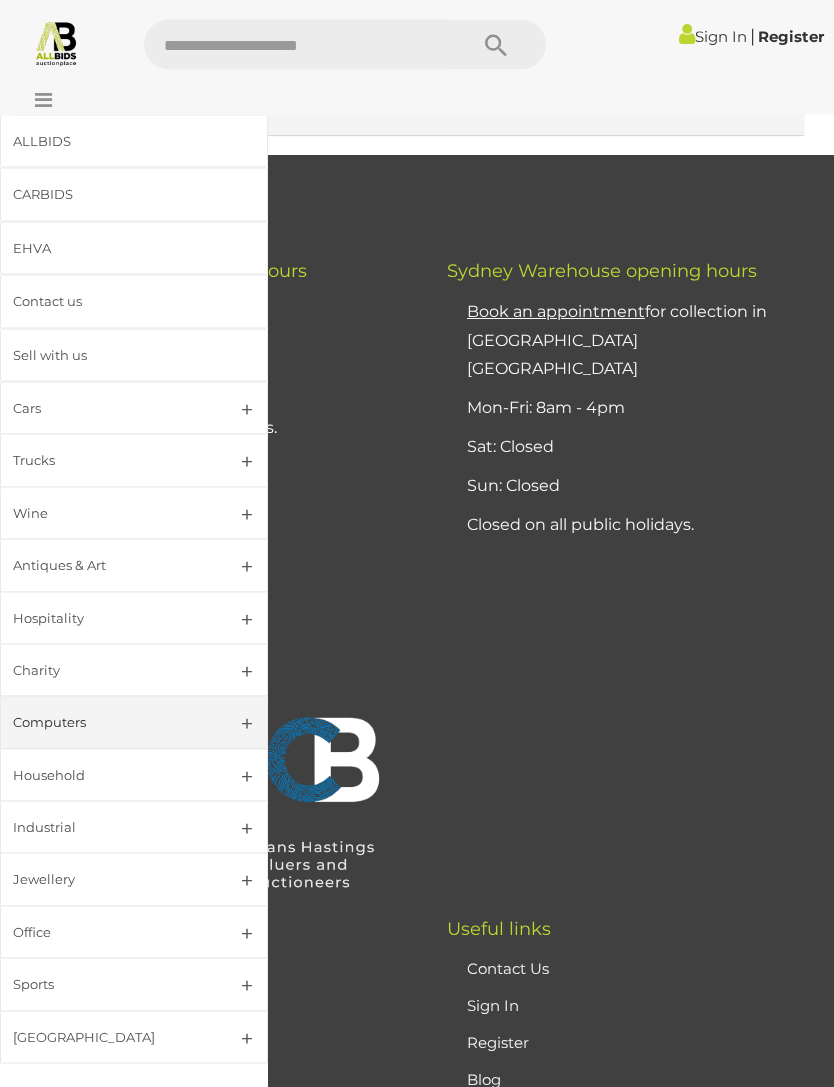 scroll, scrollTop: 1778, scrollLeft: 0, axis: vertical 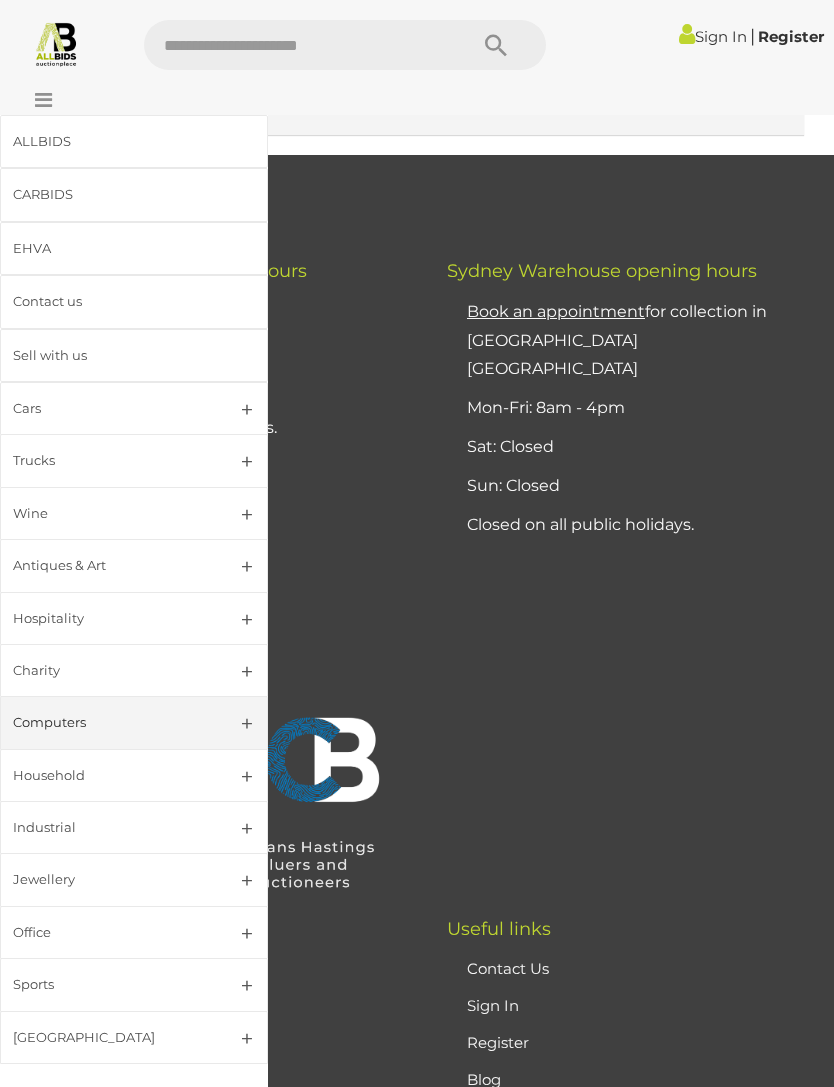 click on "Household" at bounding box center [110, 775] 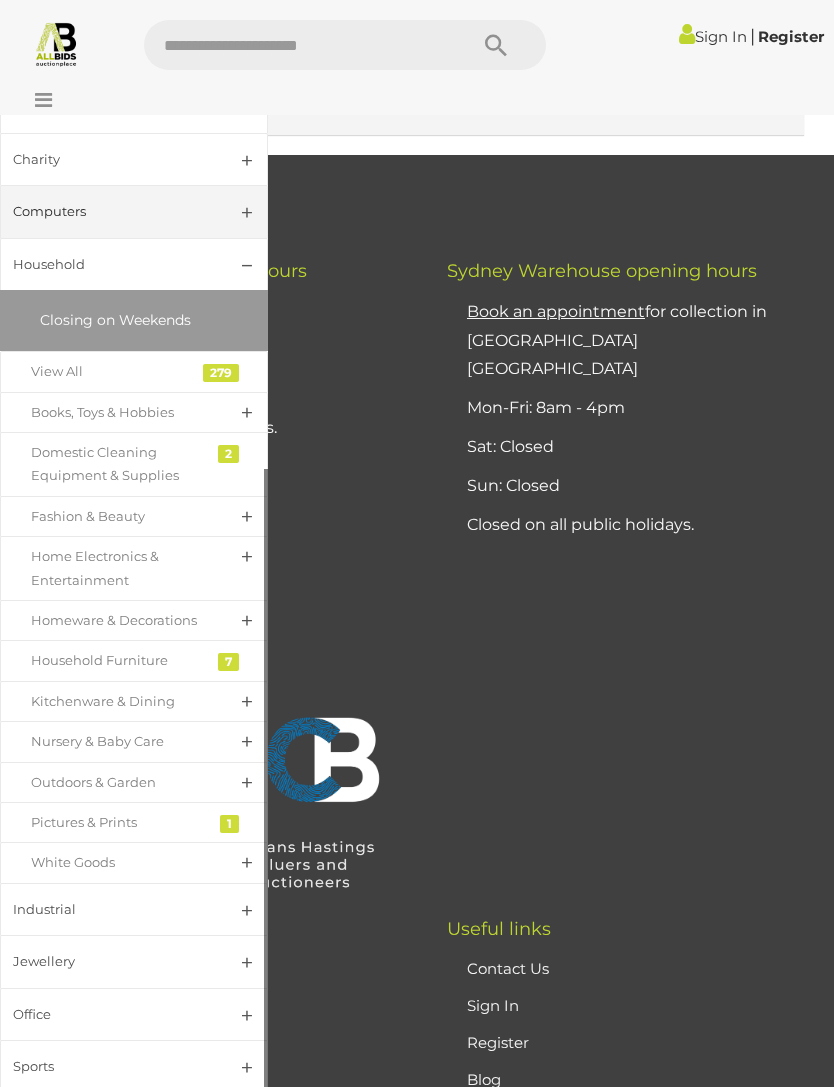 click on "Industrial" at bounding box center [134, 909] 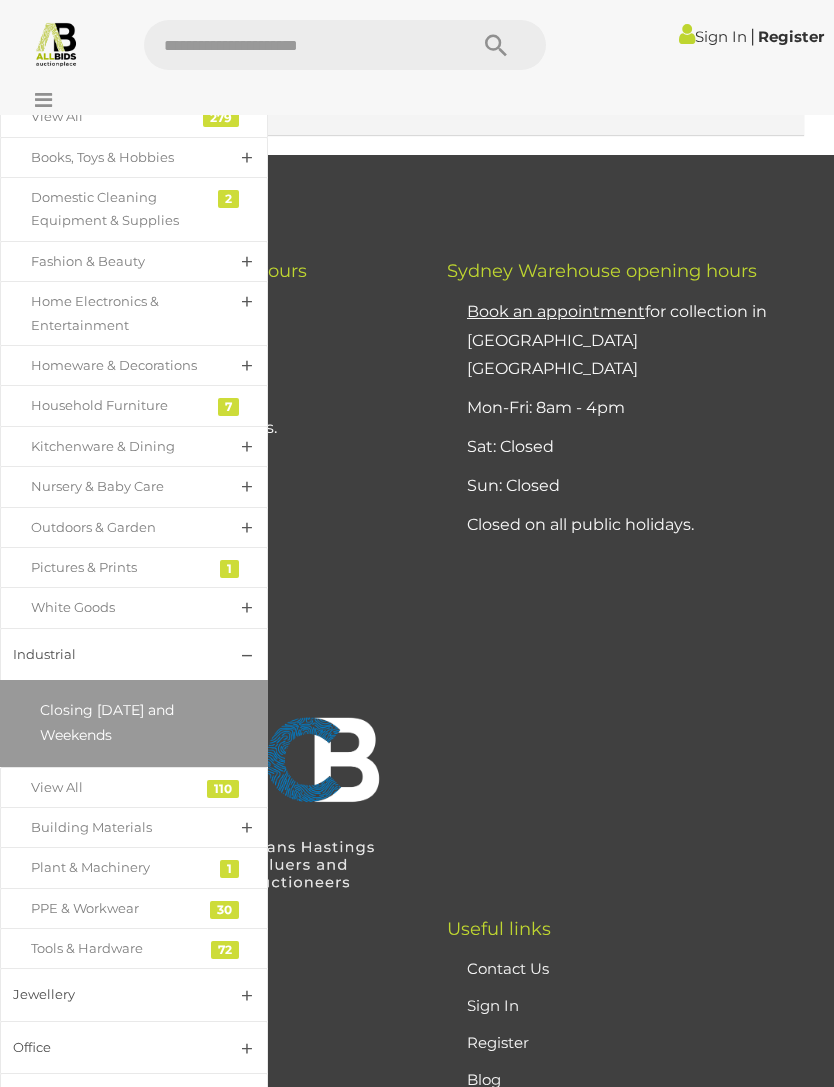 click on "Jewellery" at bounding box center [110, 994] 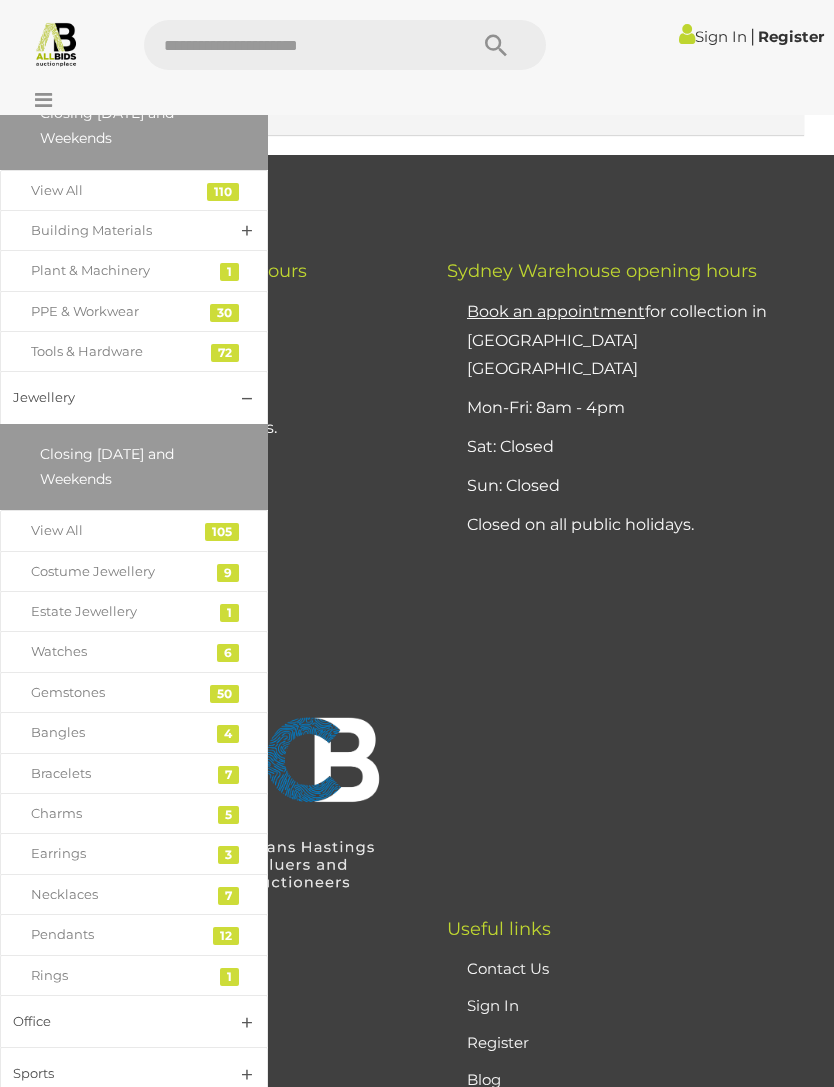 click on "Office" at bounding box center [110, 1021] 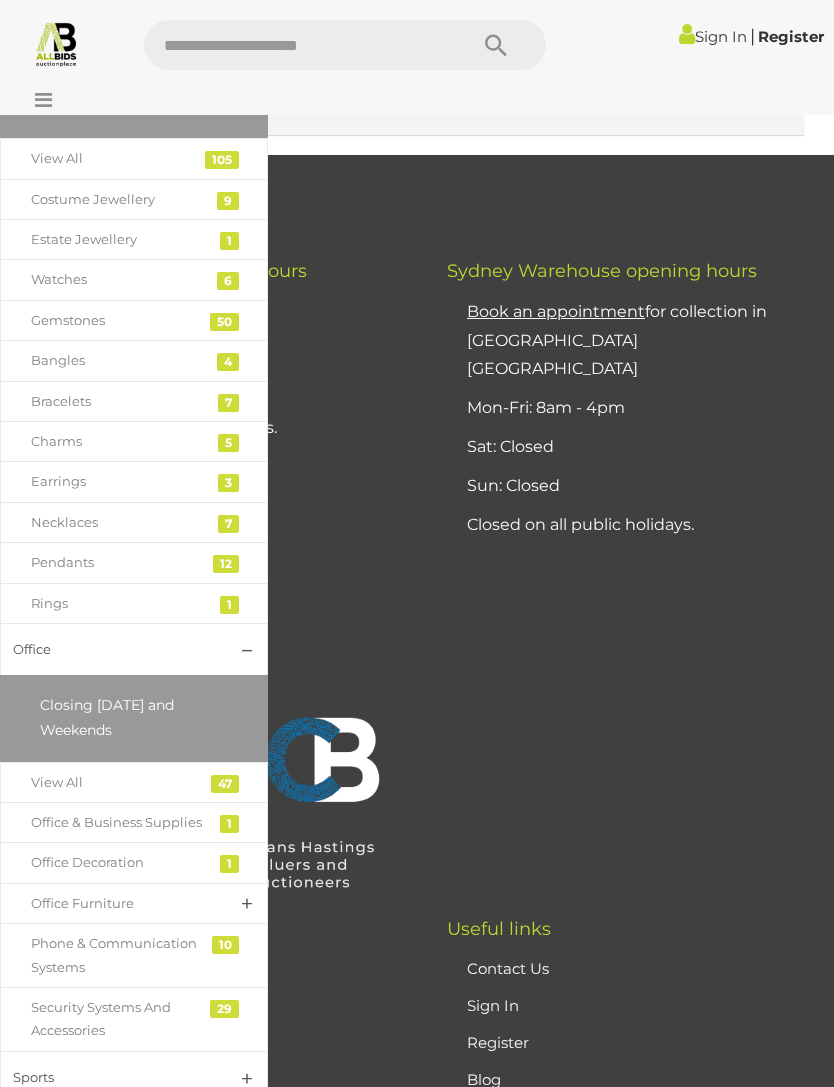 click on "View All" at bounding box center [119, 782] 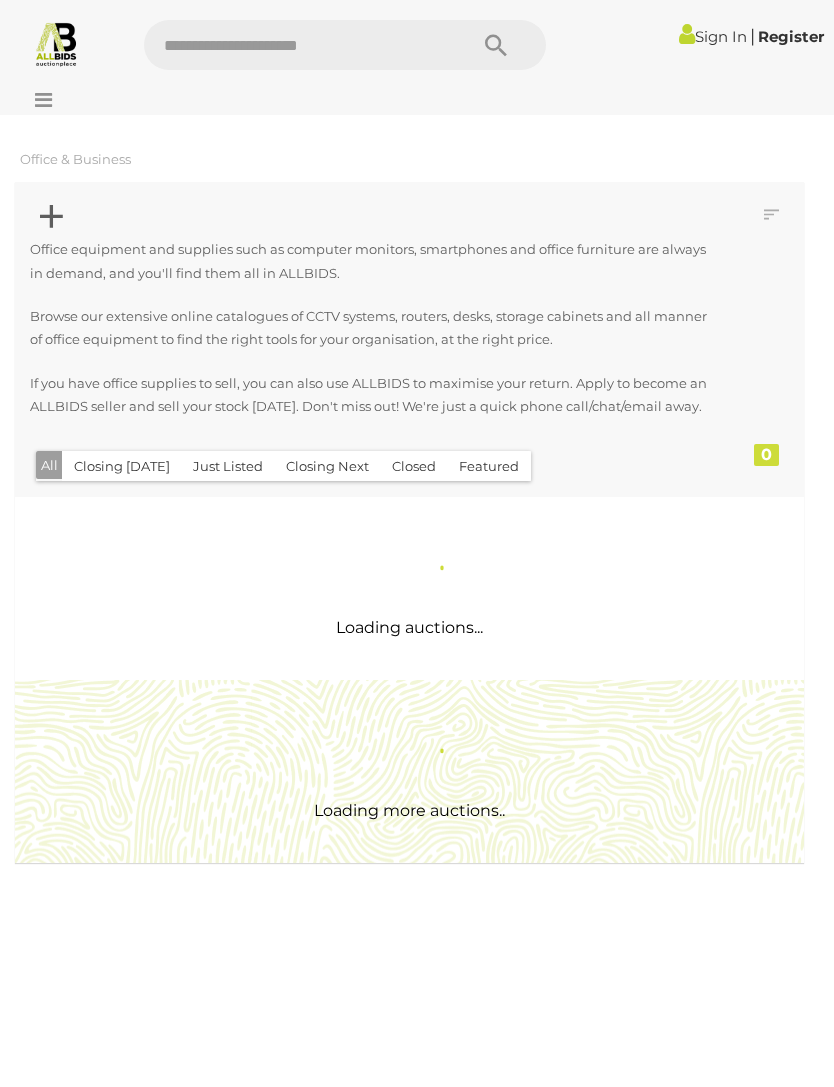 scroll, scrollTop: 0, scrollLeft: 0, axis: both 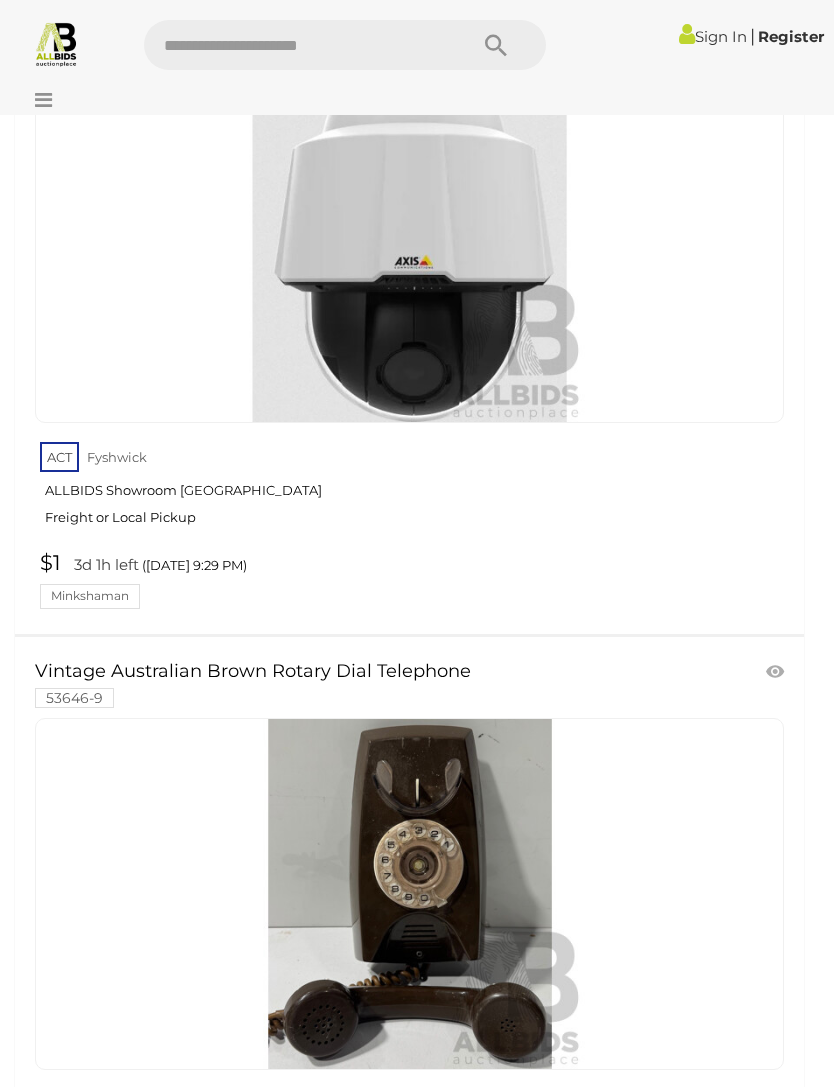 click at bounding box center (38, 100) 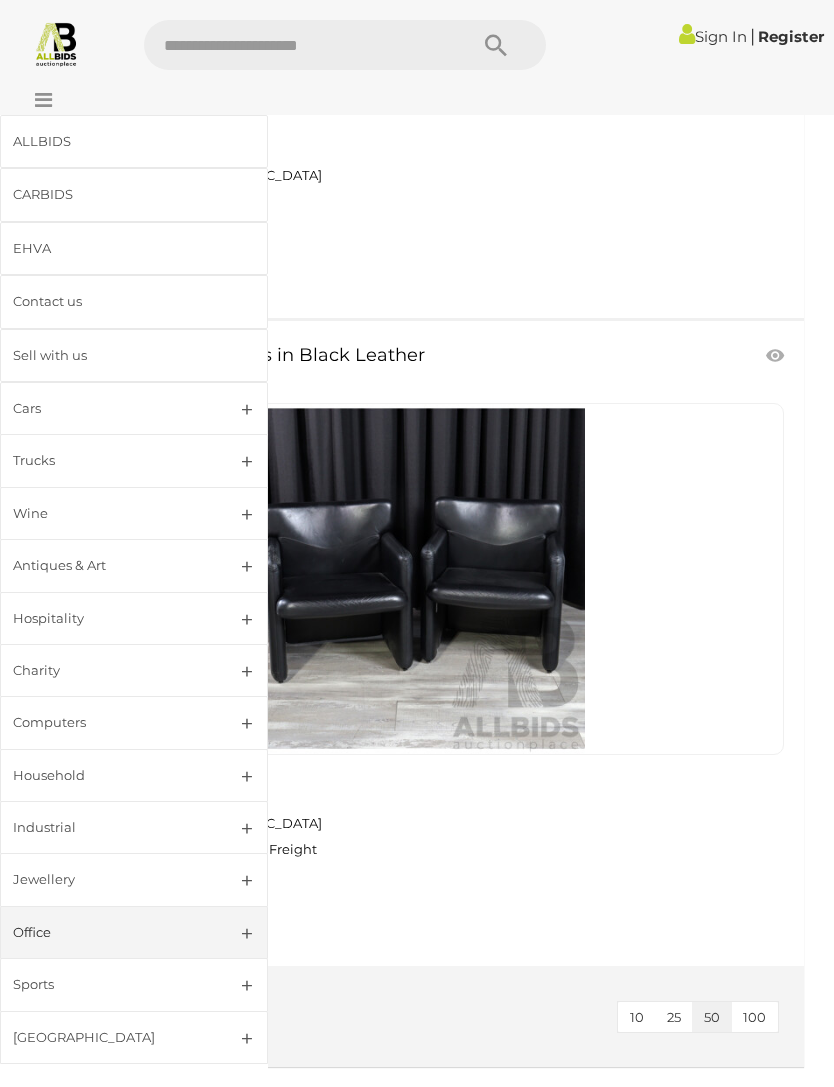 scroll, scrollTop: 28697, scrollLeft: 0, axis: vertical 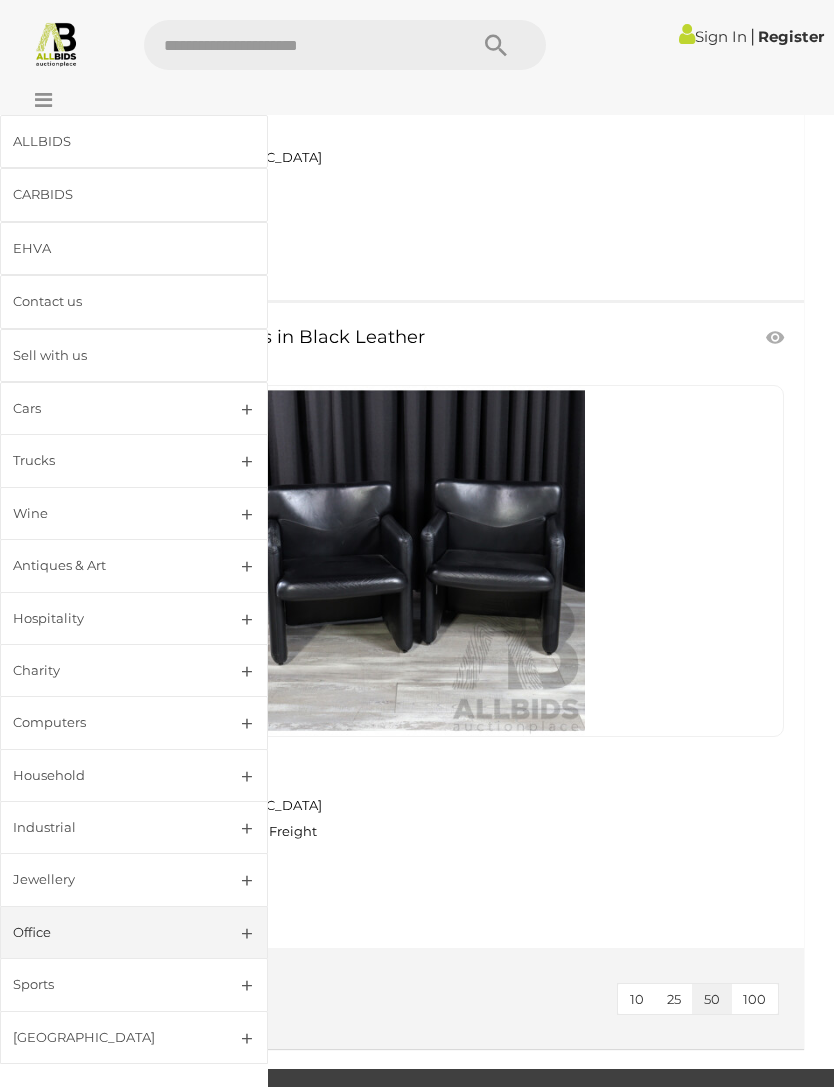 click on "Office" at bounding box center [110, 932] 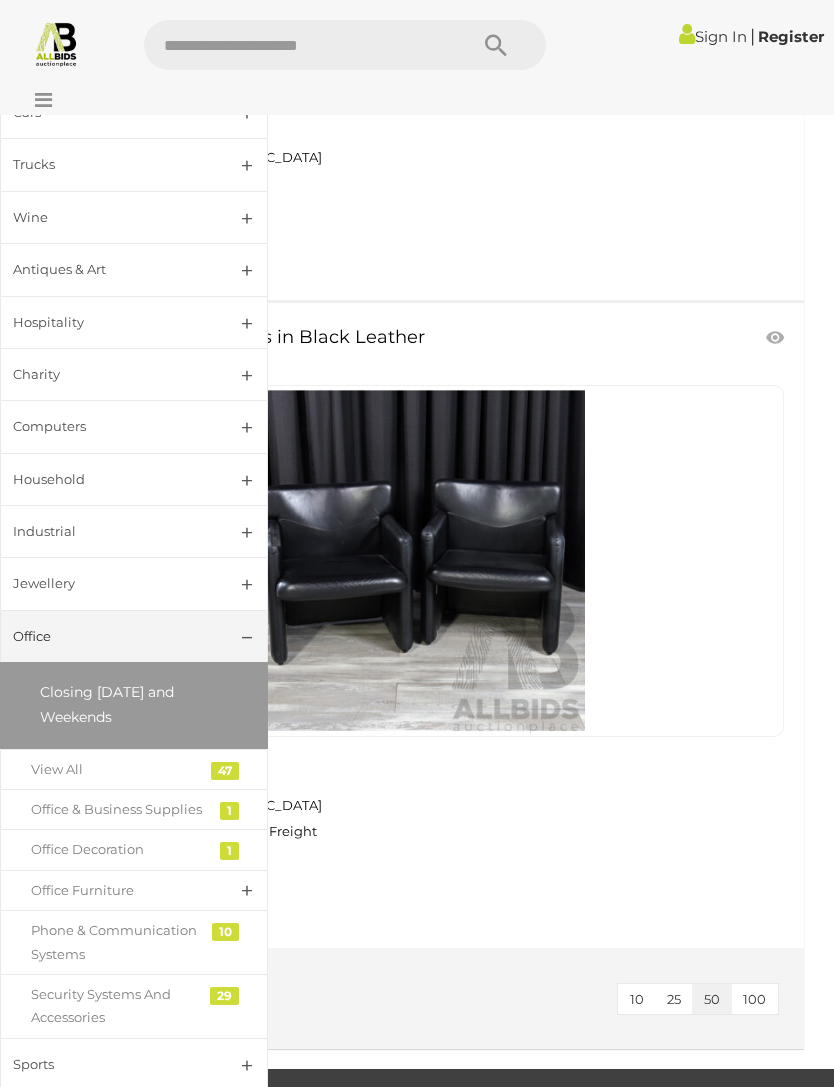 click on "Sports" at bounding box center (110, 1064) 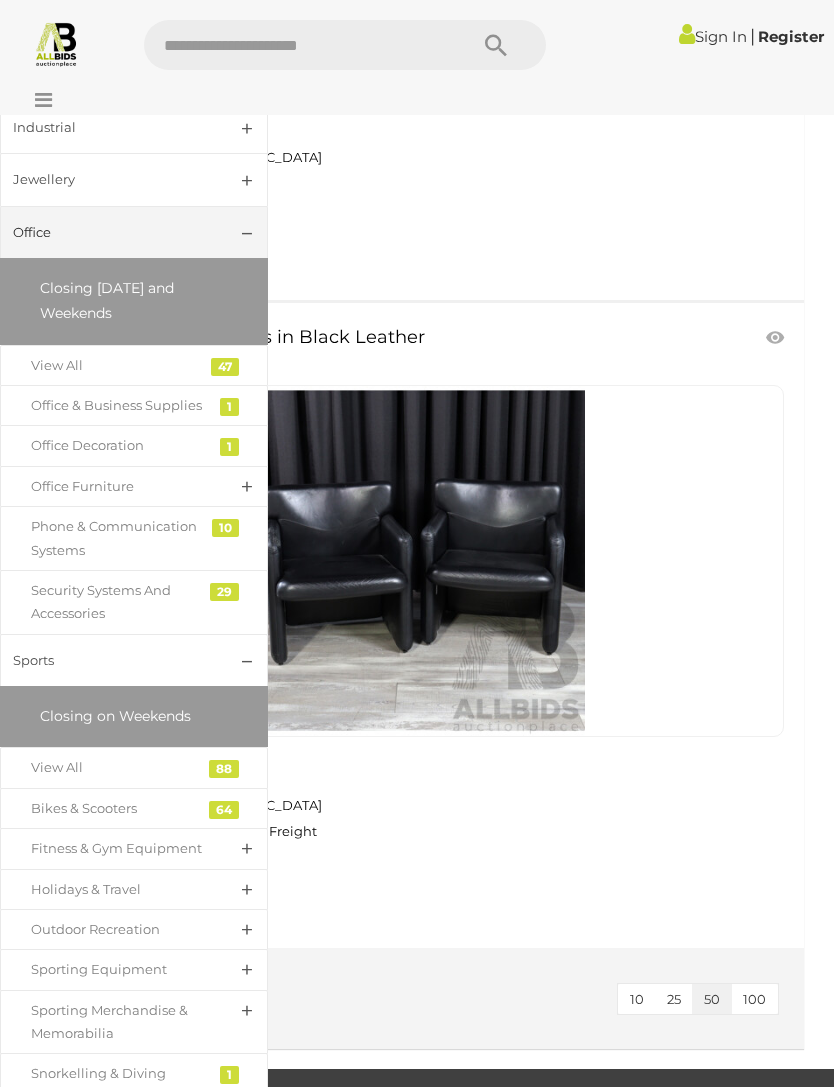 click on "[GEOGRAPHIC_DATA]" at bounding box center [110, 1120] 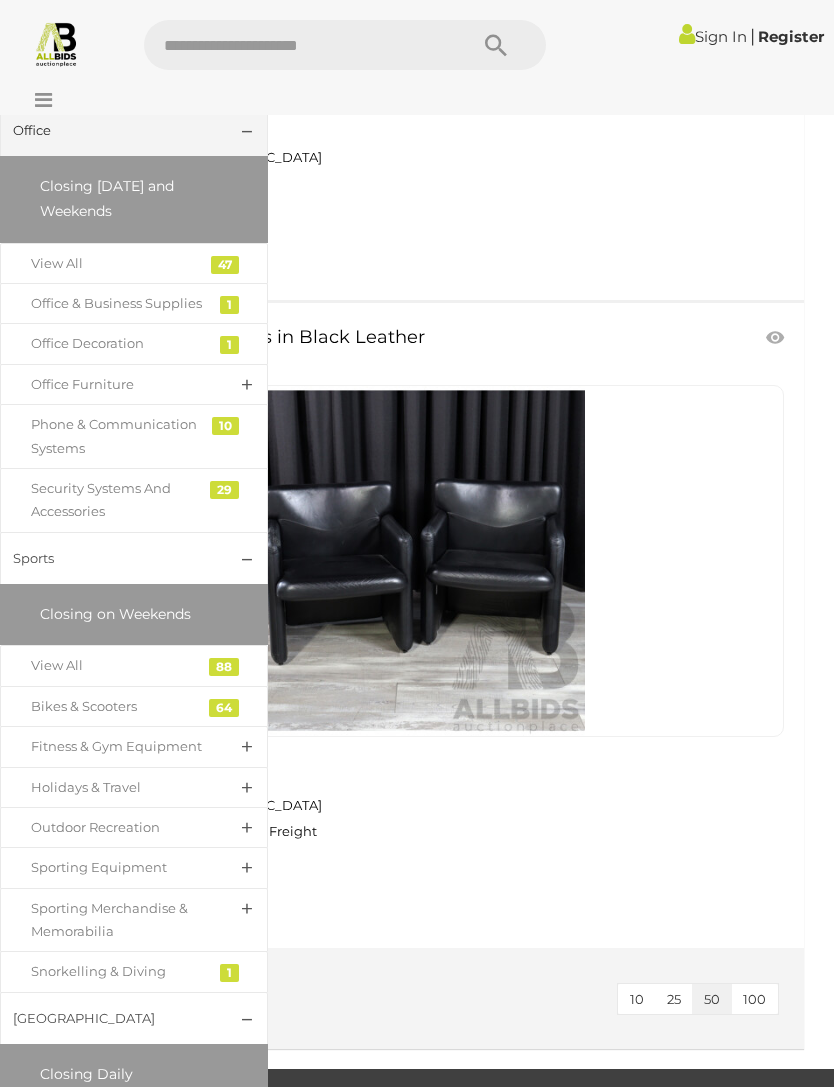 click on "View All" at bounding box center [119, 1125] 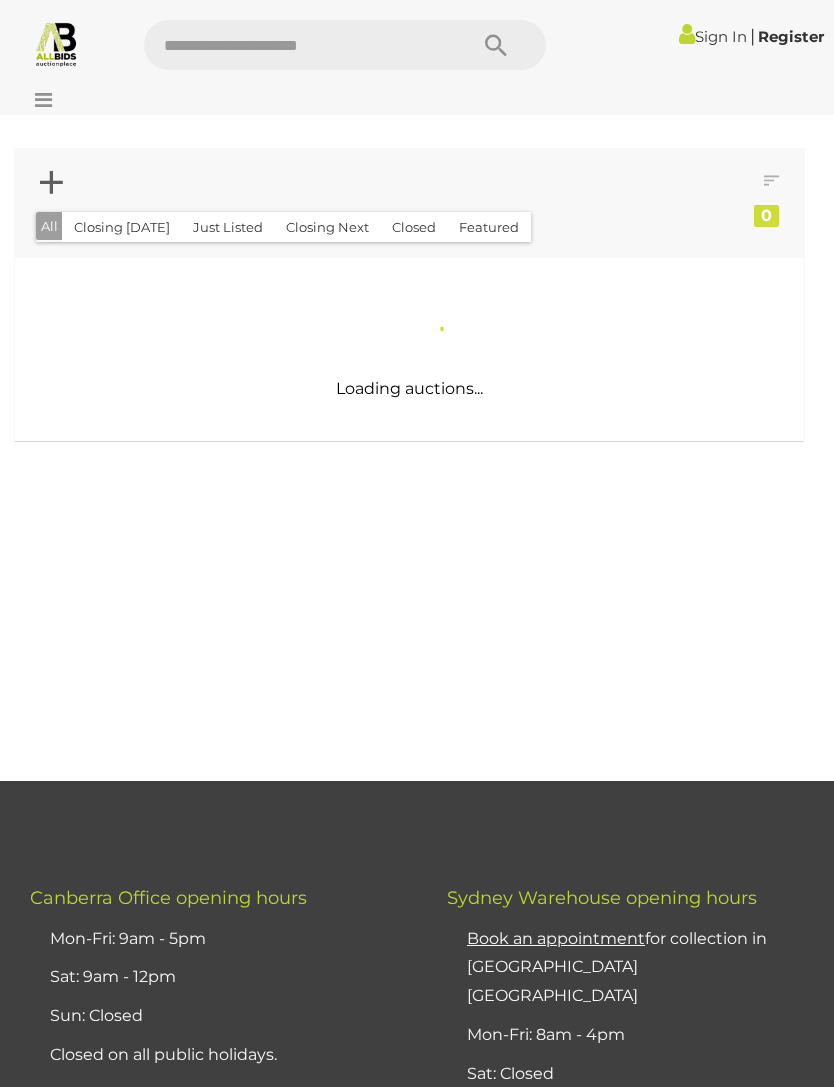 scroll, scrollTop: 0, scrollLeft: 0, axis: both 